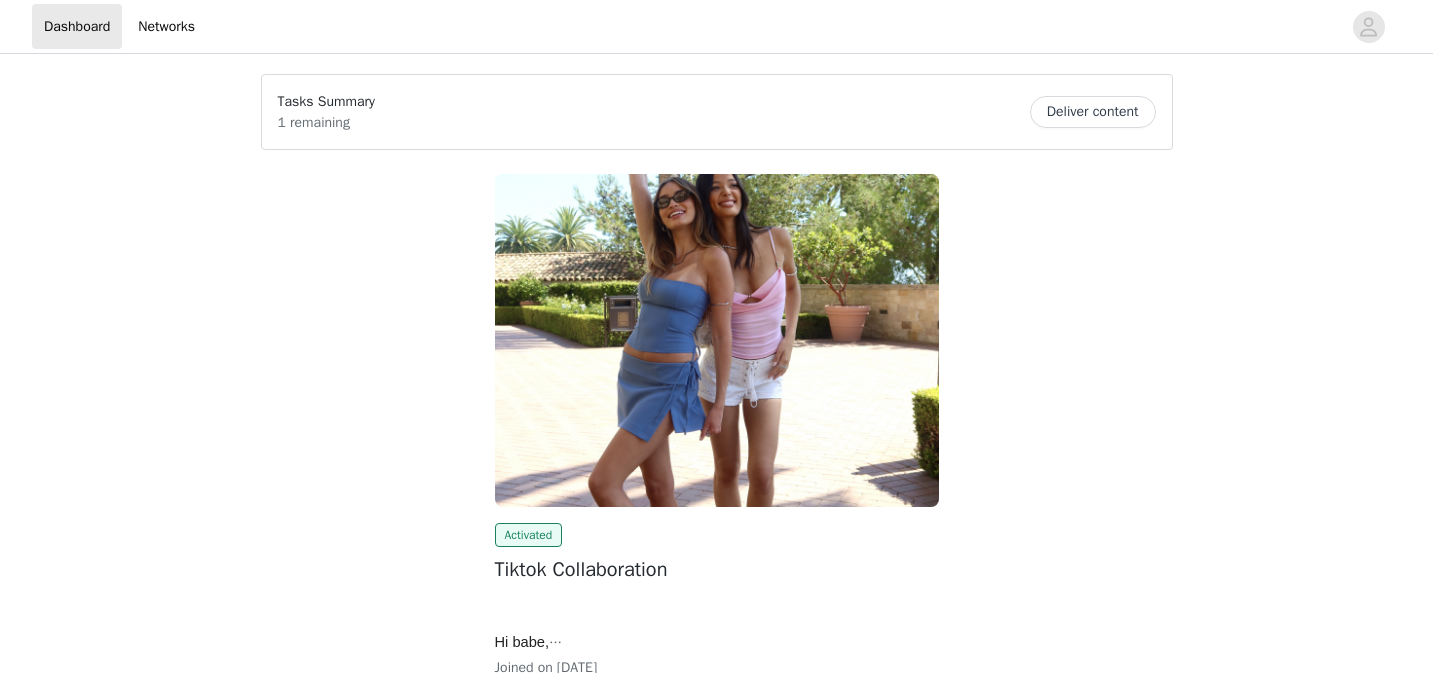 scroll, scrollTop: 0, scrollLeft: 0, axis: both 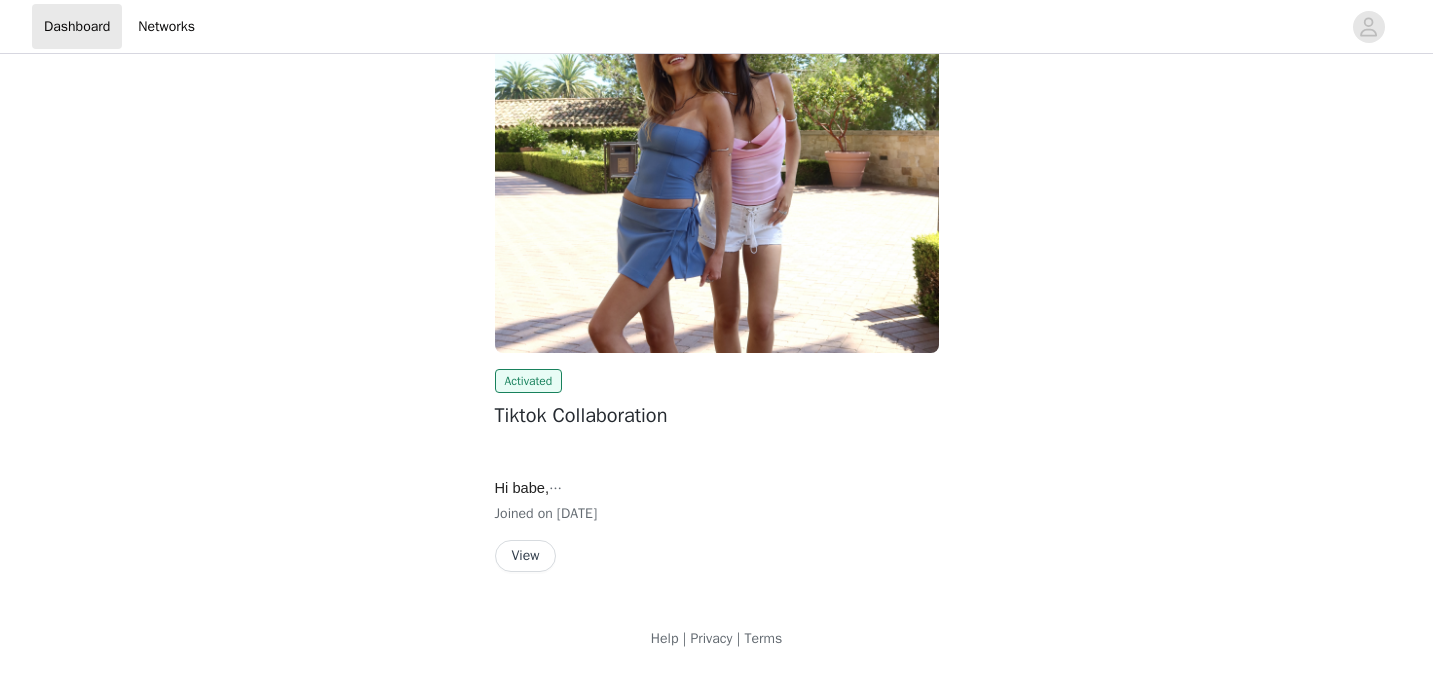 click on "View" at bounding box center [526, 556] 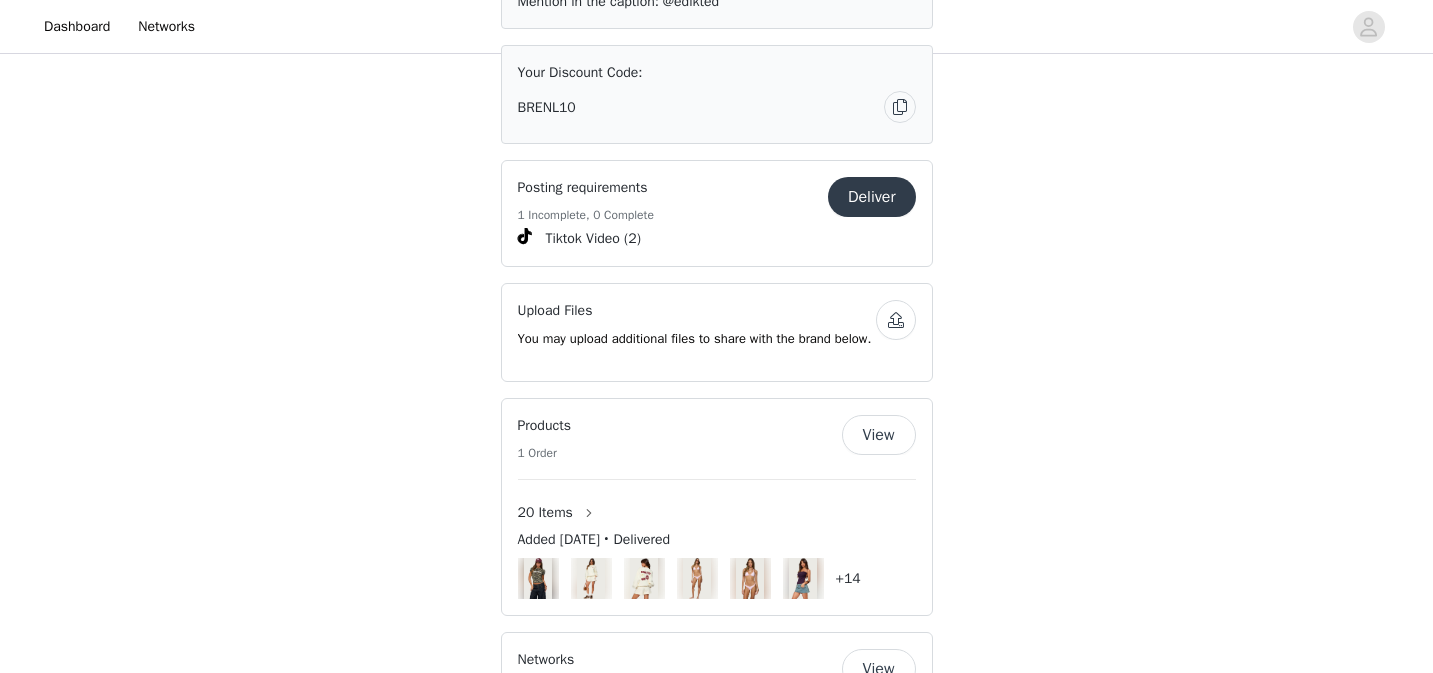 scroll, scrollTop: 1218, scrollLeft: 0, axis: vertical 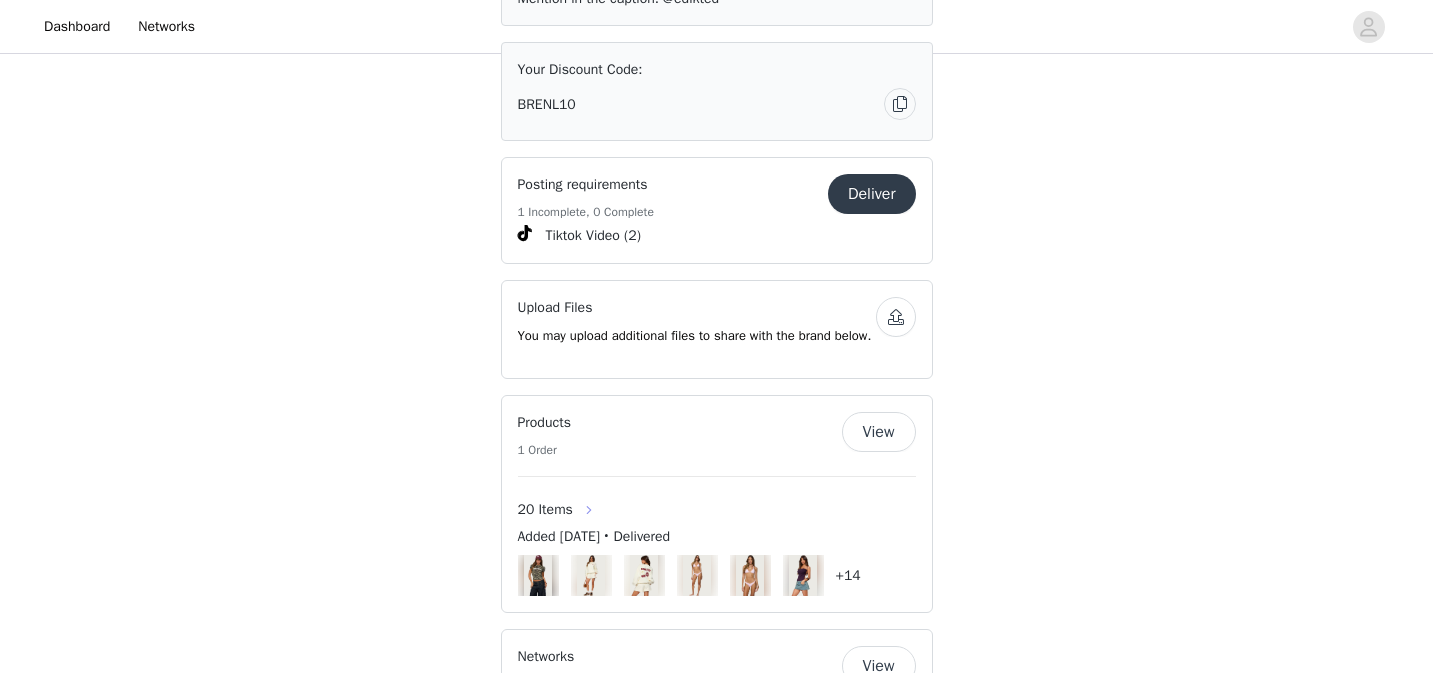 click at bounding box center (589, 510) 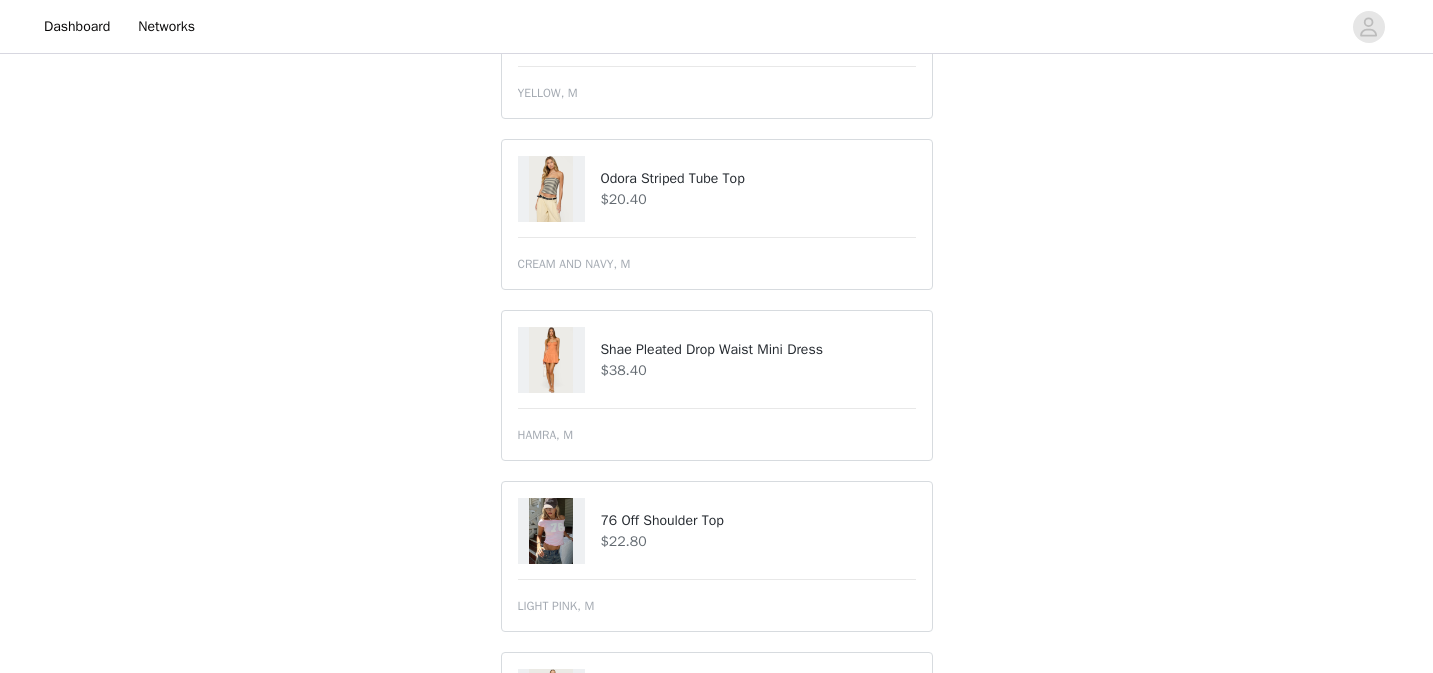 scroll, scrollTop: 2925, scrollLeft: 0, axis: vertical 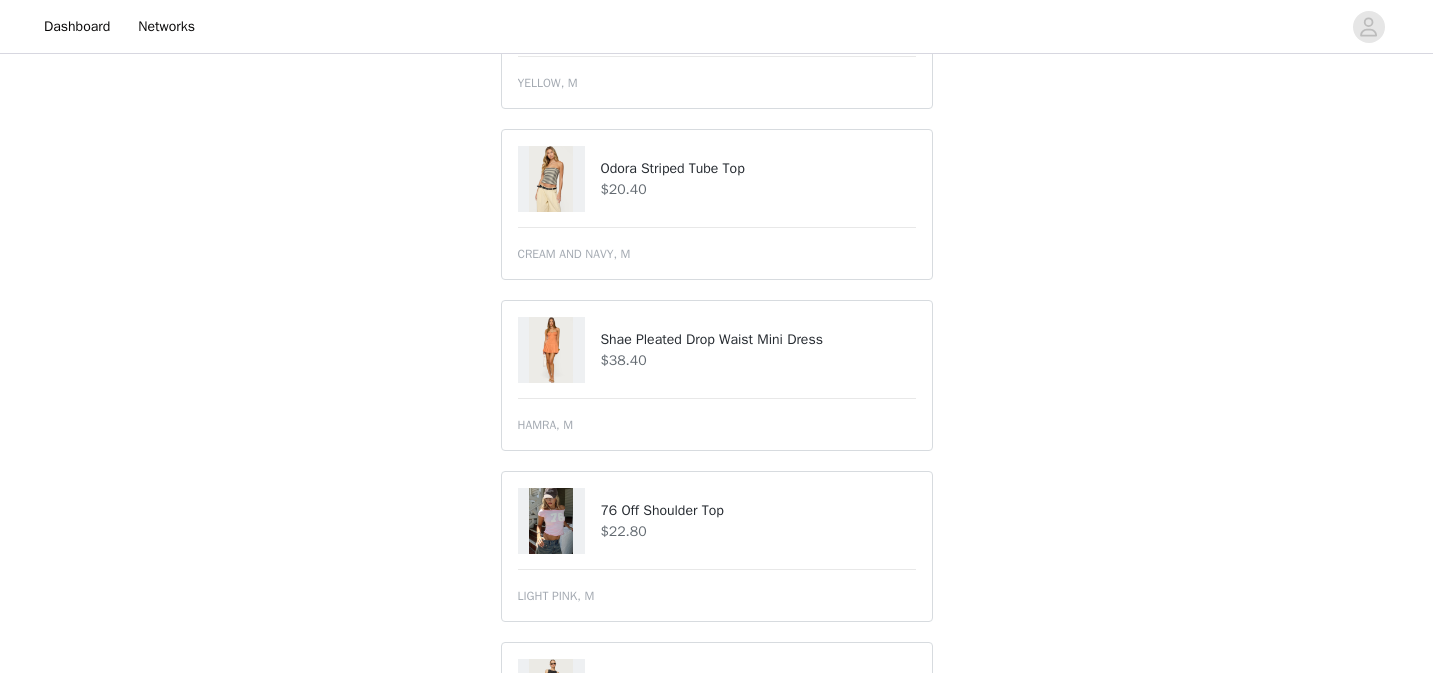 click at bounding box center [551, 350] 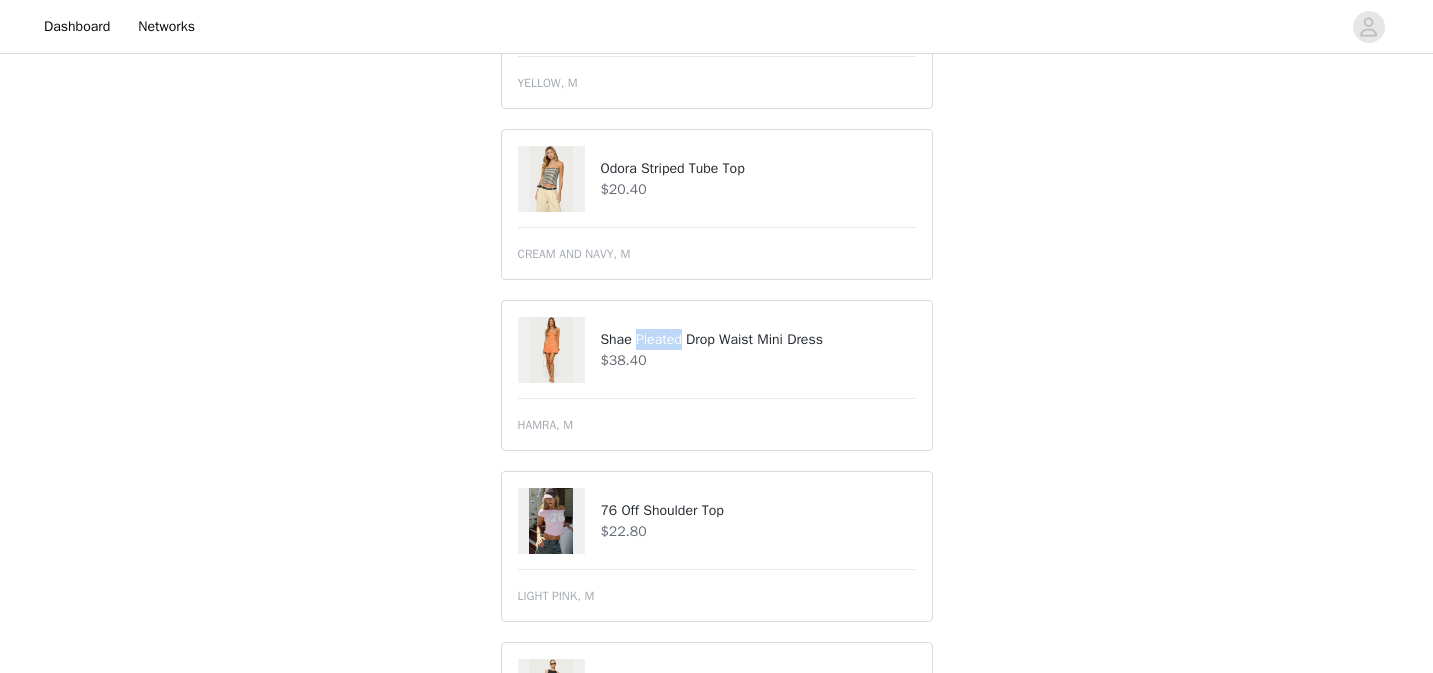 click on "Shae Pleated Drop Waist Mini Dress" at bounding box center (757, 339) 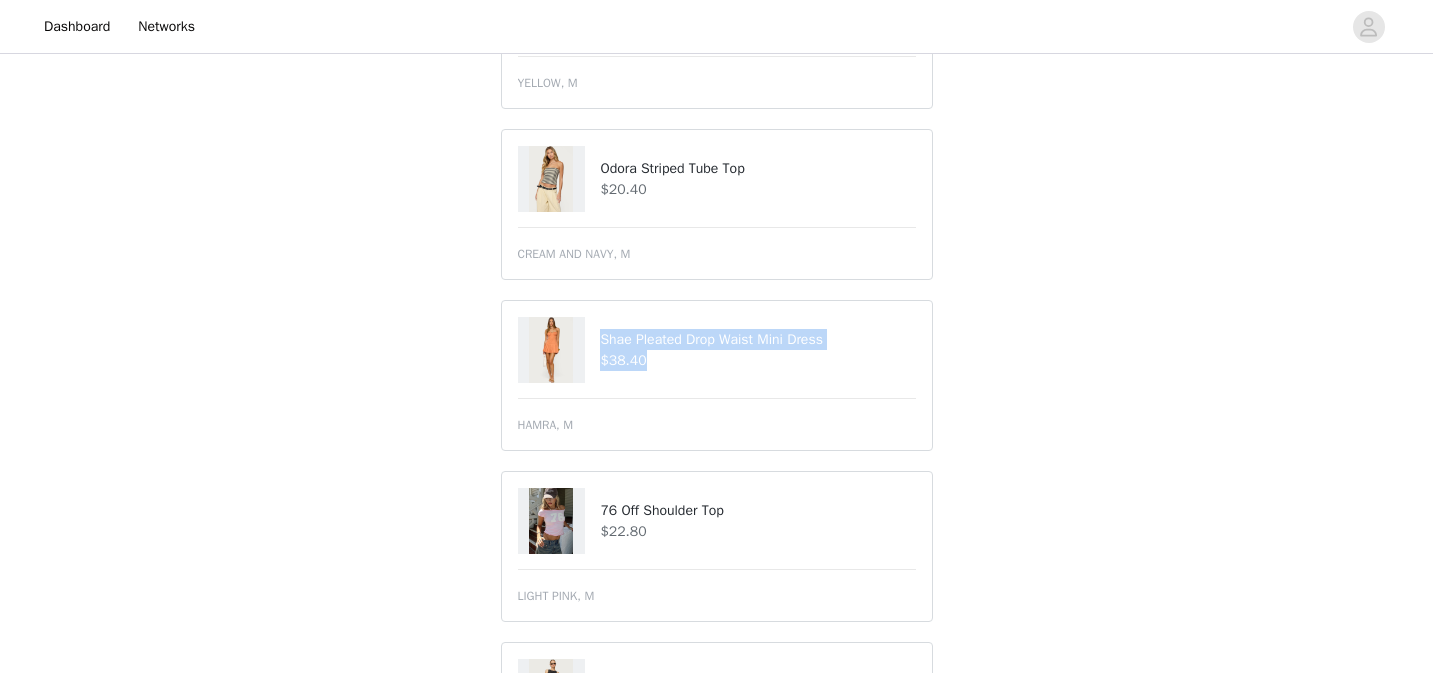 drag, startPoint x: 603, startPoint y: 341, endPoint x: 838, endPoint y: 352, distance: 235.25731 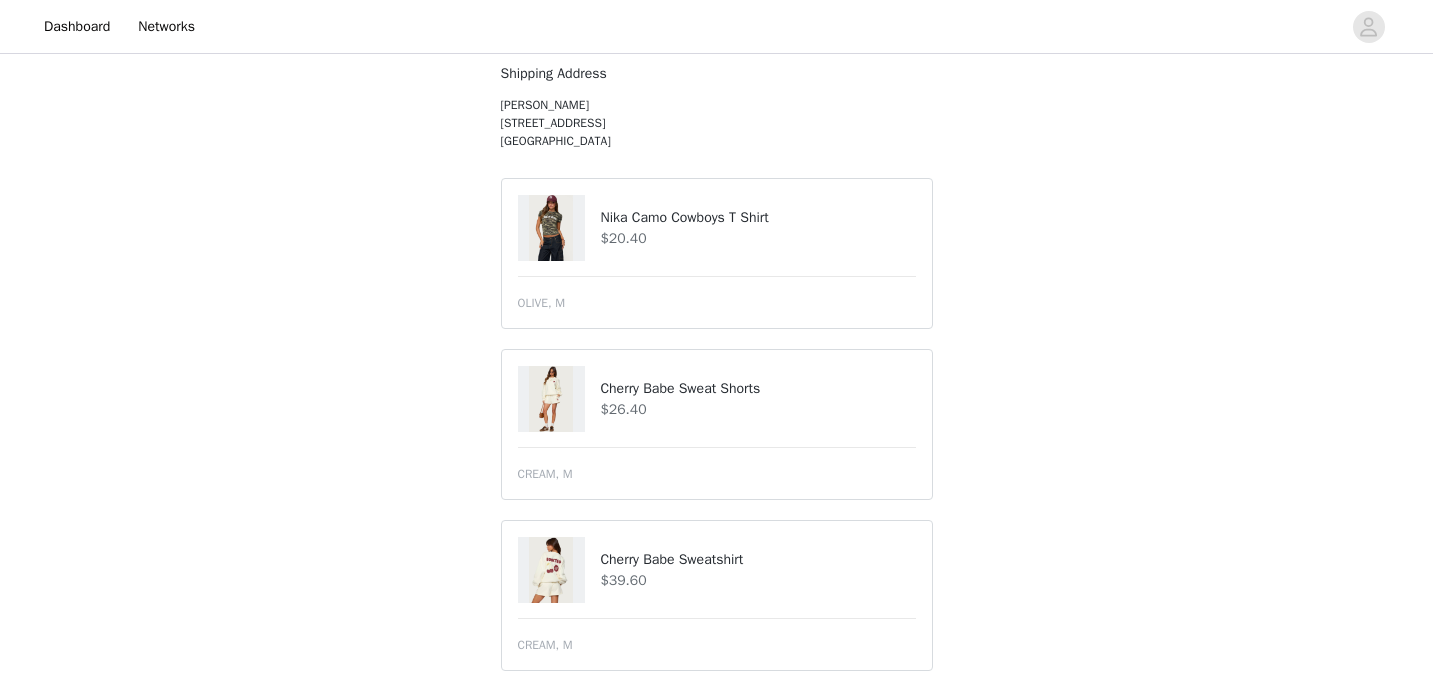 scroll, scrollTop: 0, scrollLeft: 0, axis: both 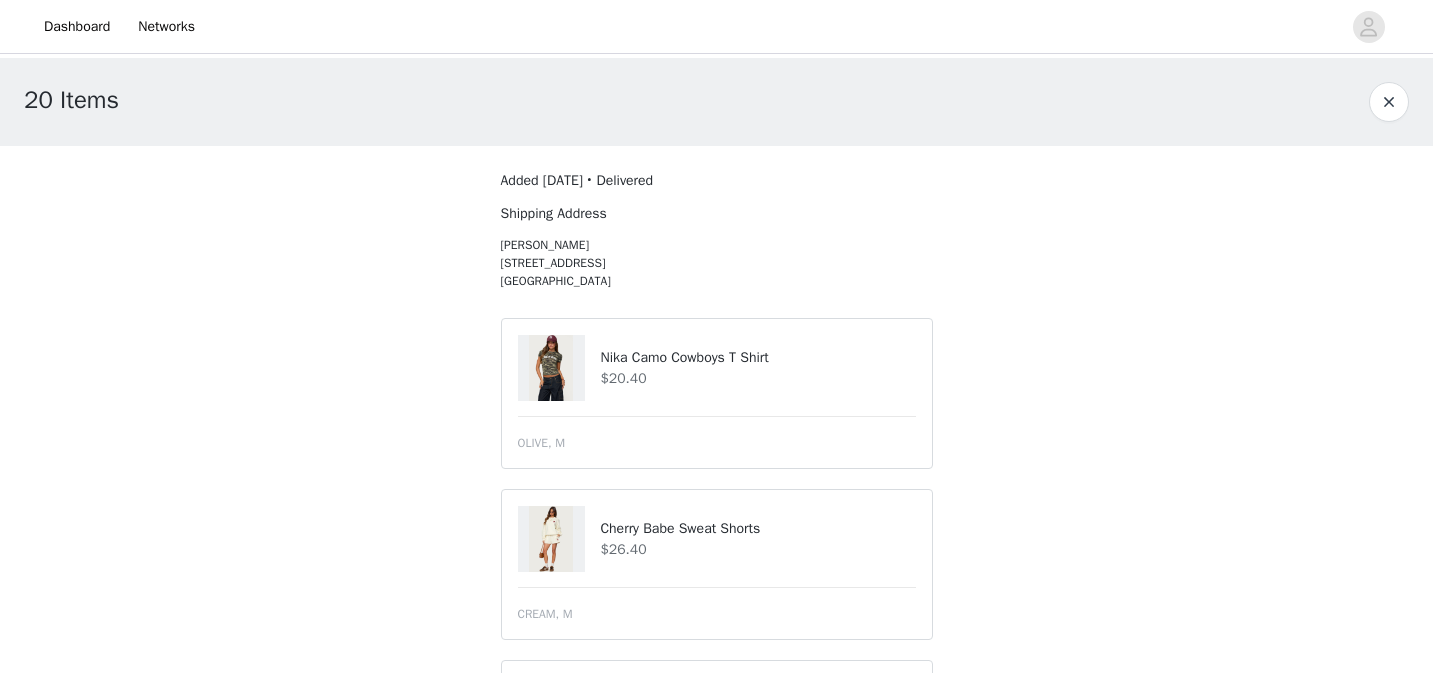 click at bounding box center [1389, 102] 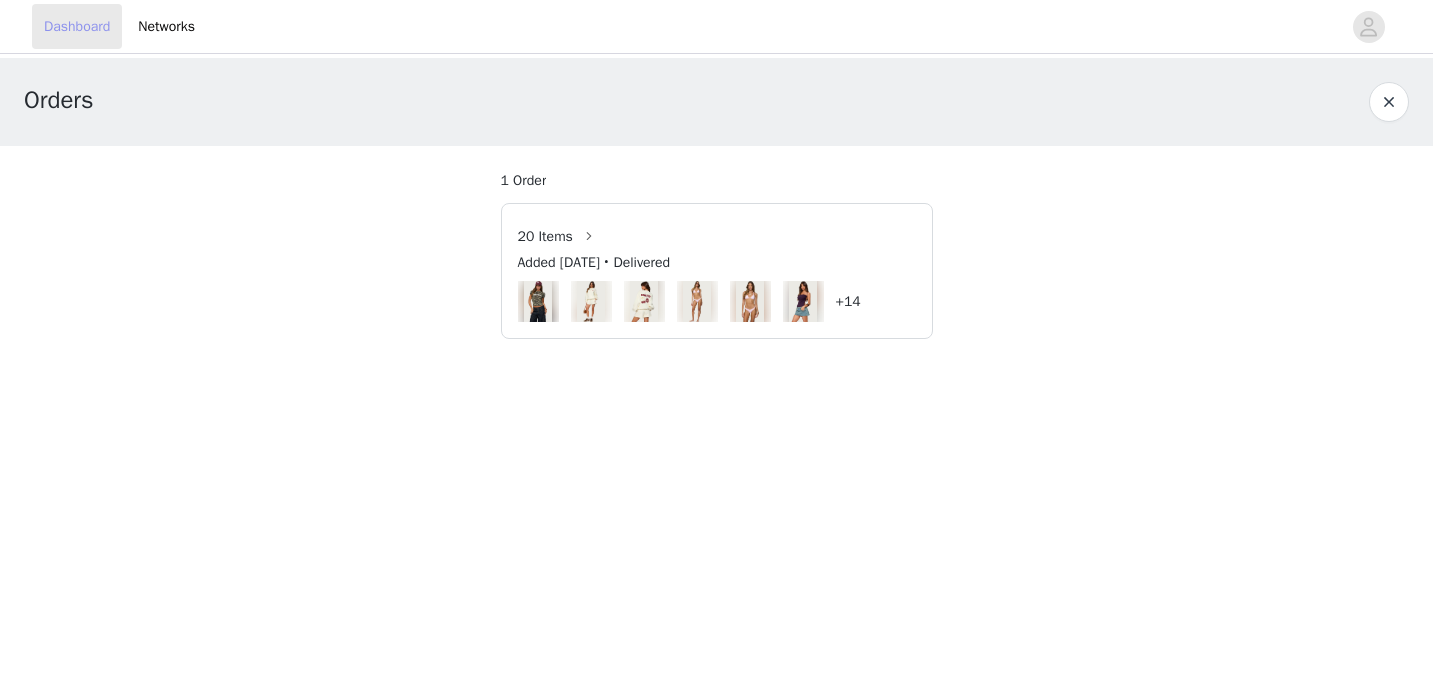 click on "Dashboard" at bounding box center [77, 26] 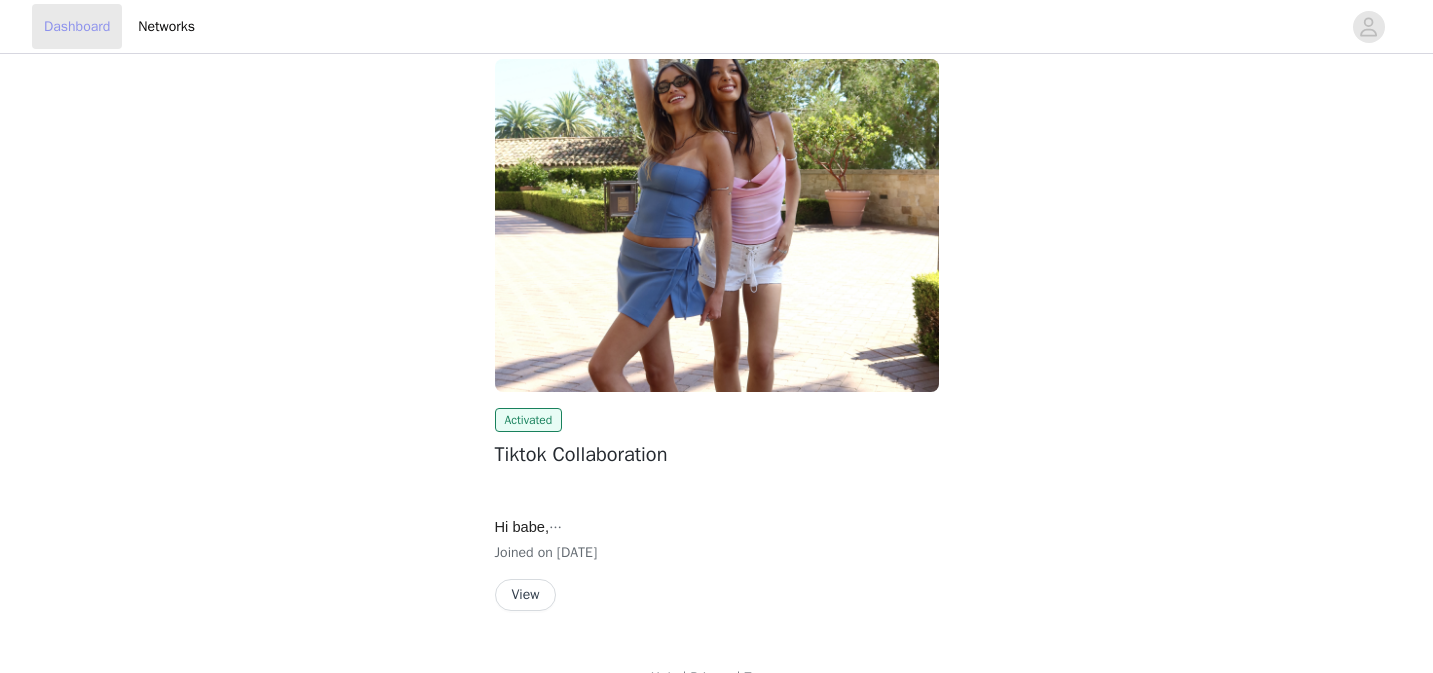 scroll, scrollTop: 154, scrollLeft: 0, axis: vertical 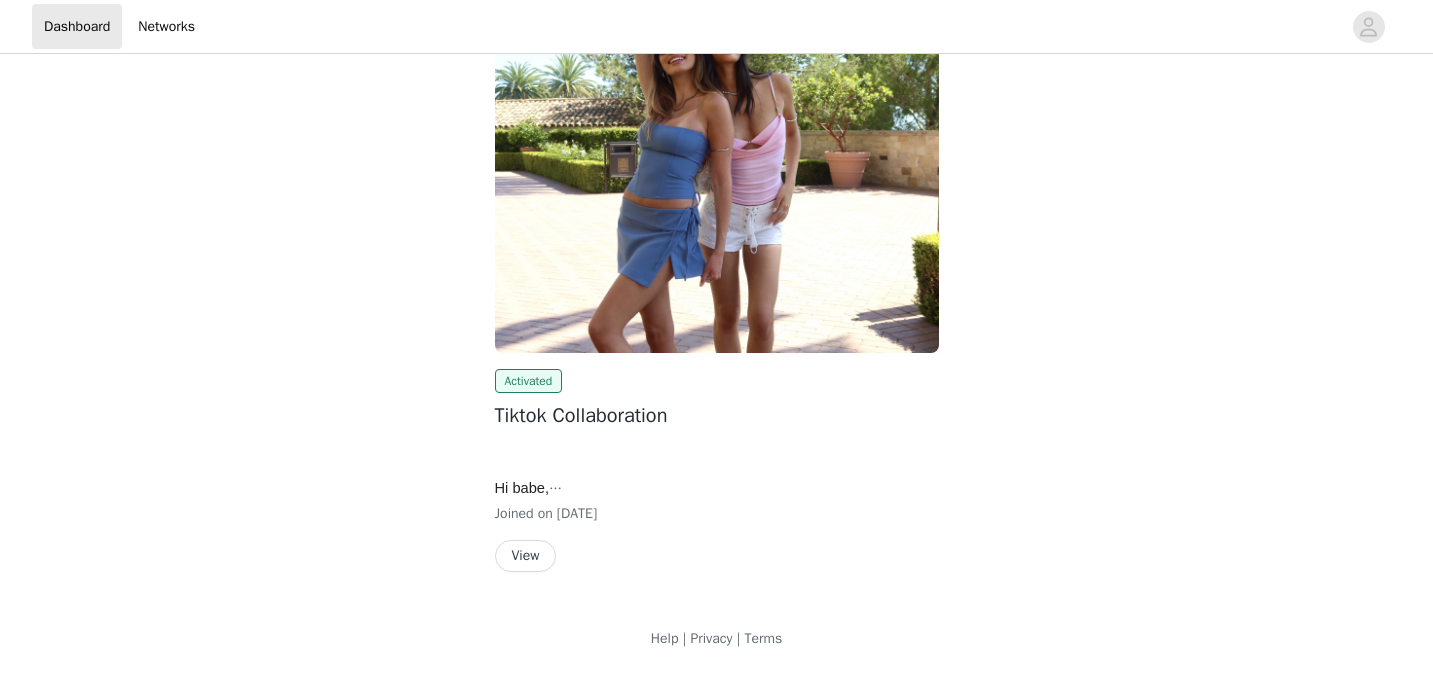 click on "View" at bounding box center (526, 556) 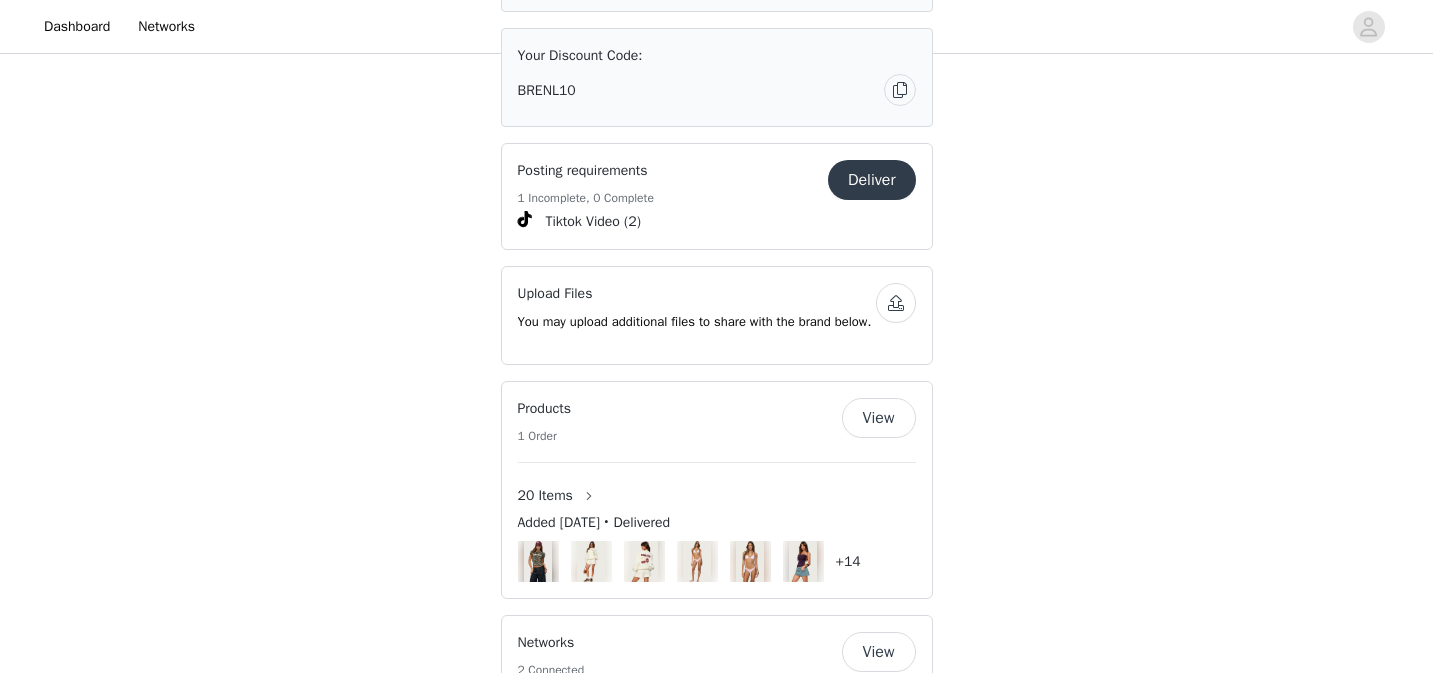 scroll, scrollTop: 1238, scrollLeft: 0, axis: vertical 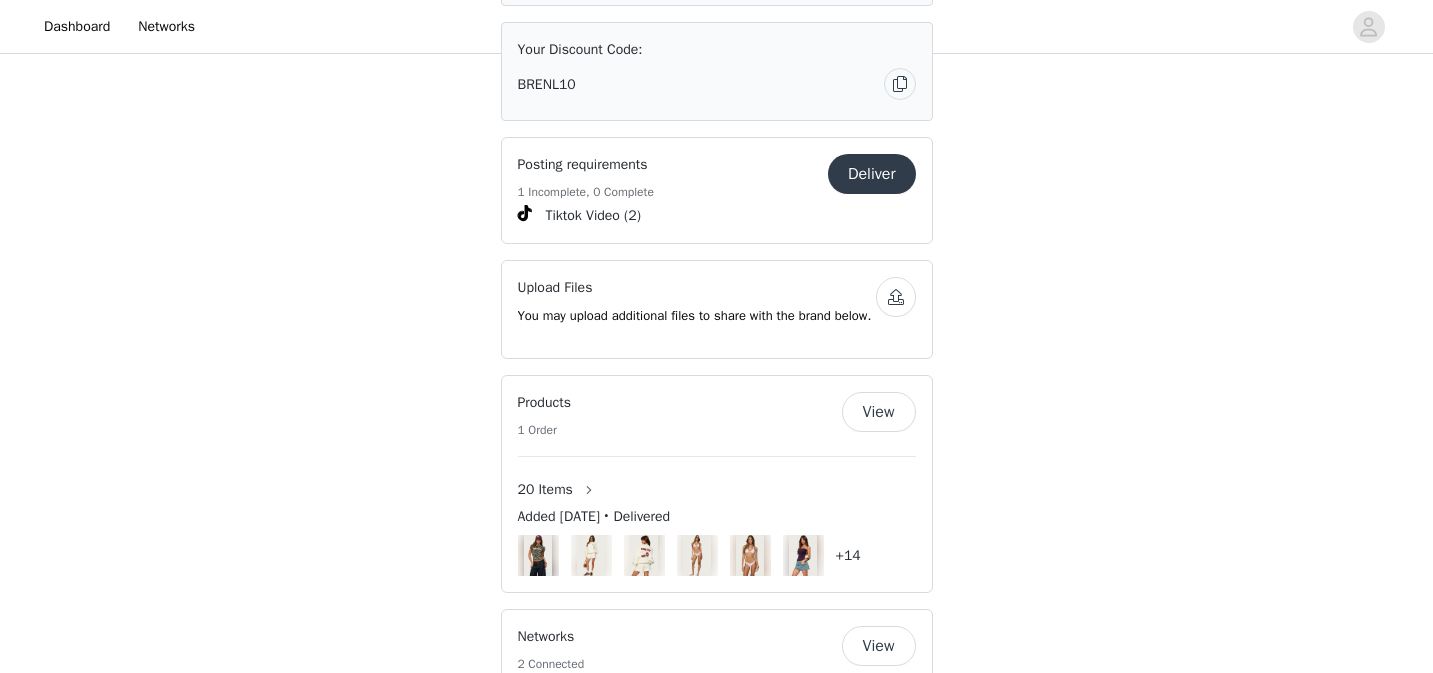 click on "Deliver" at bounding box center [872, 174] 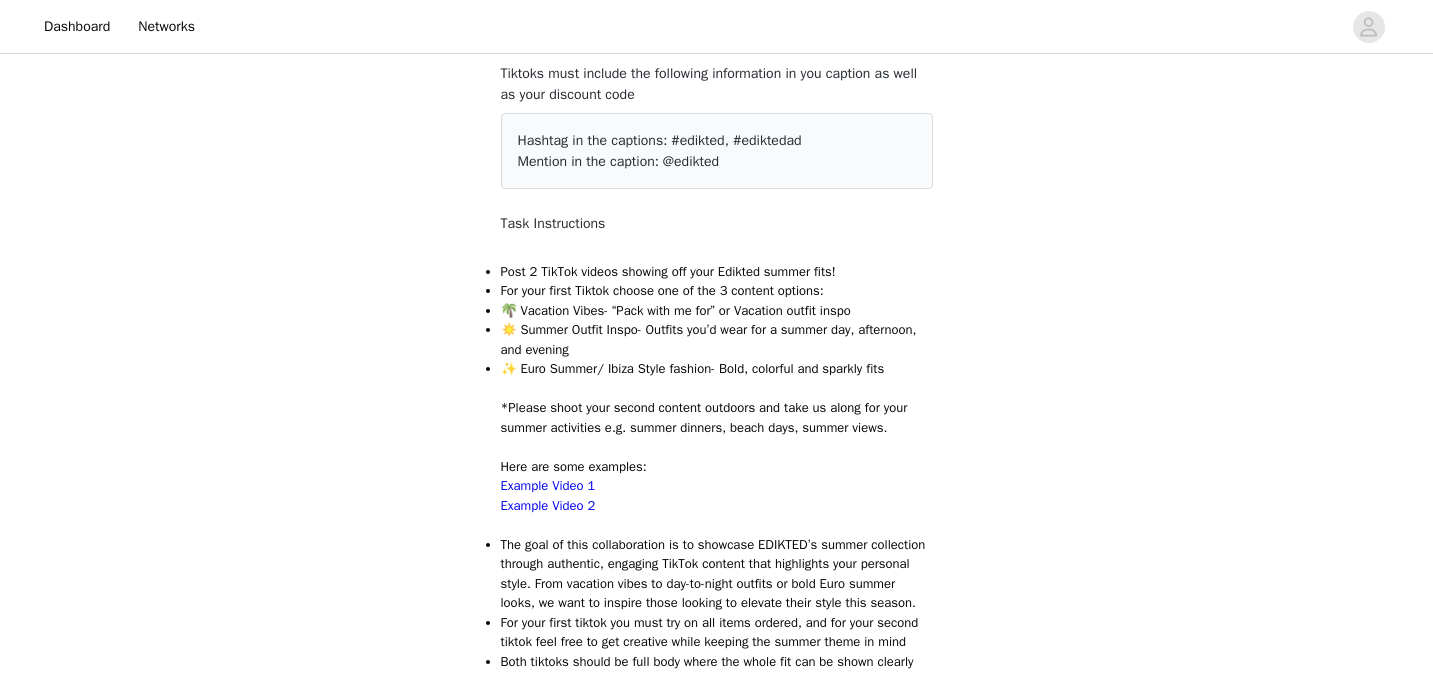 scroll, scrollTop: 158, scrollLeft: 0, axis: vertical 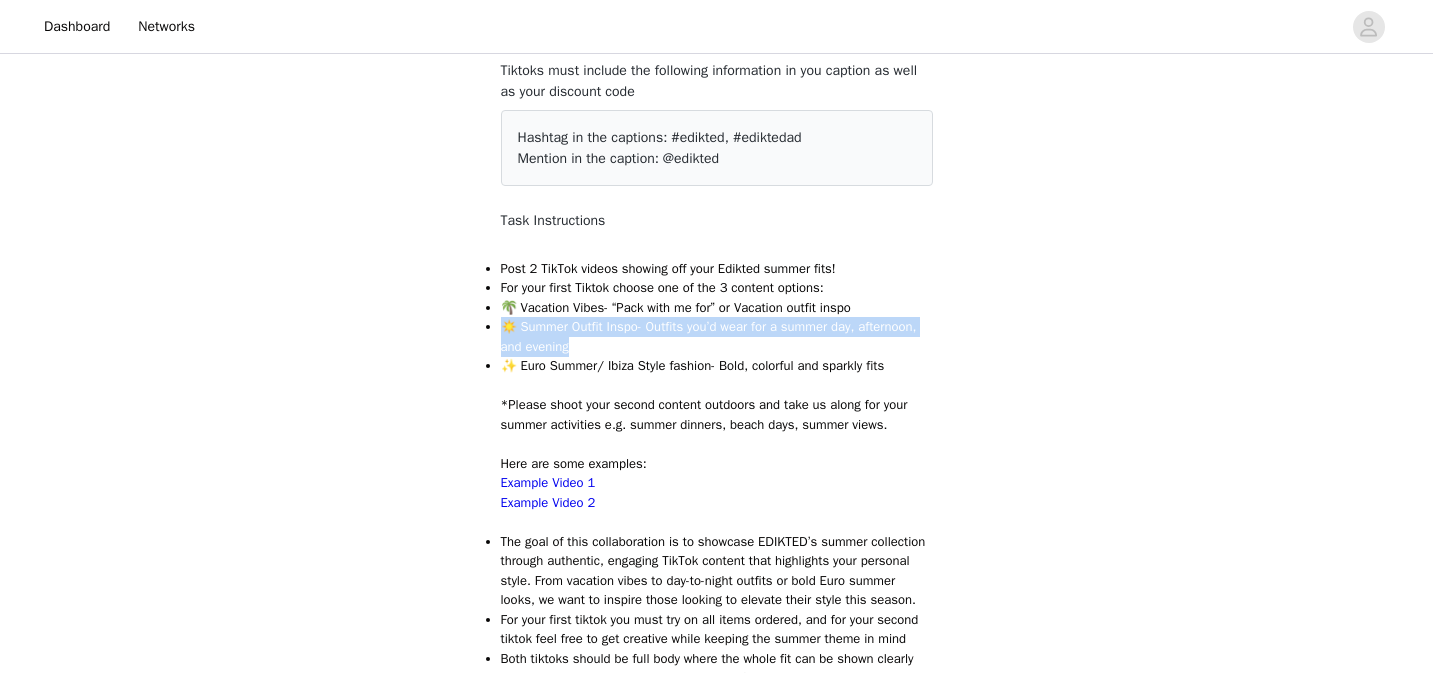 drag, startPoint x: 486, startPoint y: 328, endPoint x: 732, endPoint y: 350, distance: 246.98178 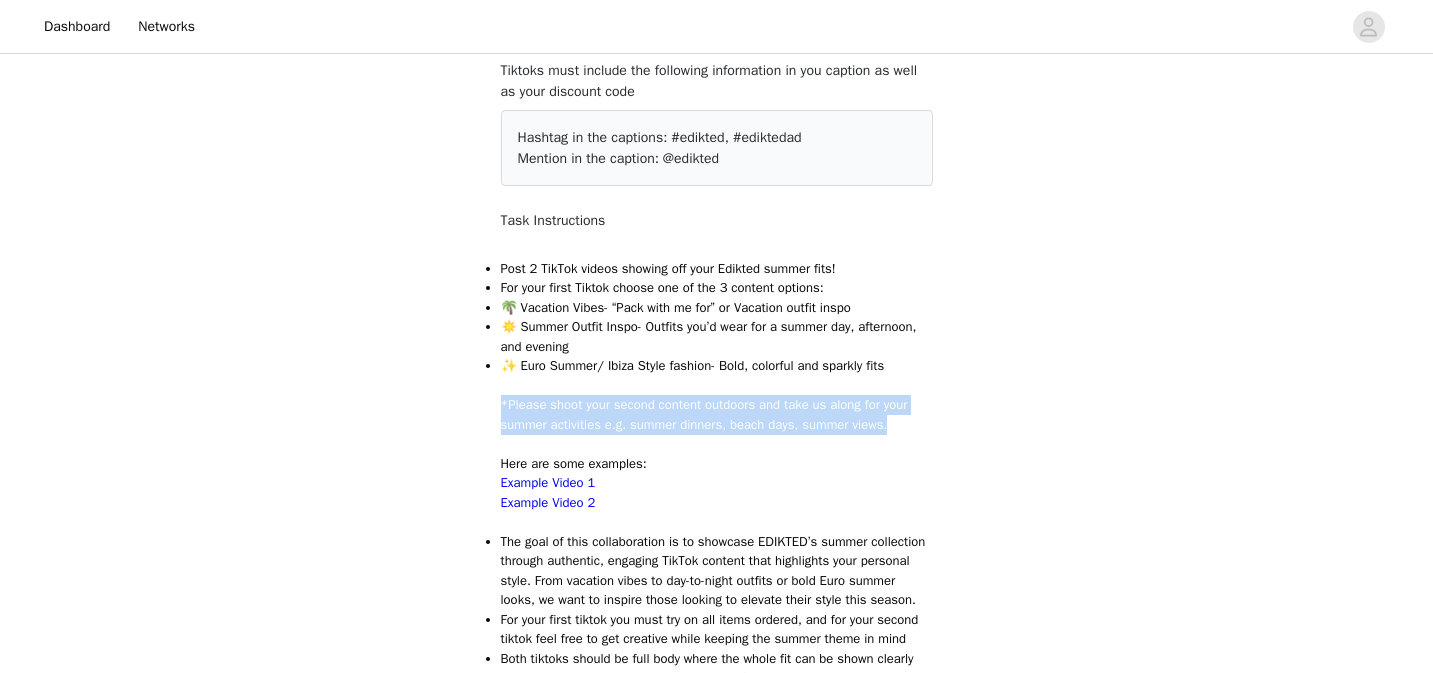 drag, startPoint x: 923, startPoint y: 426, endPoint x: 444, endPoint y: 410, distance: 479.26715 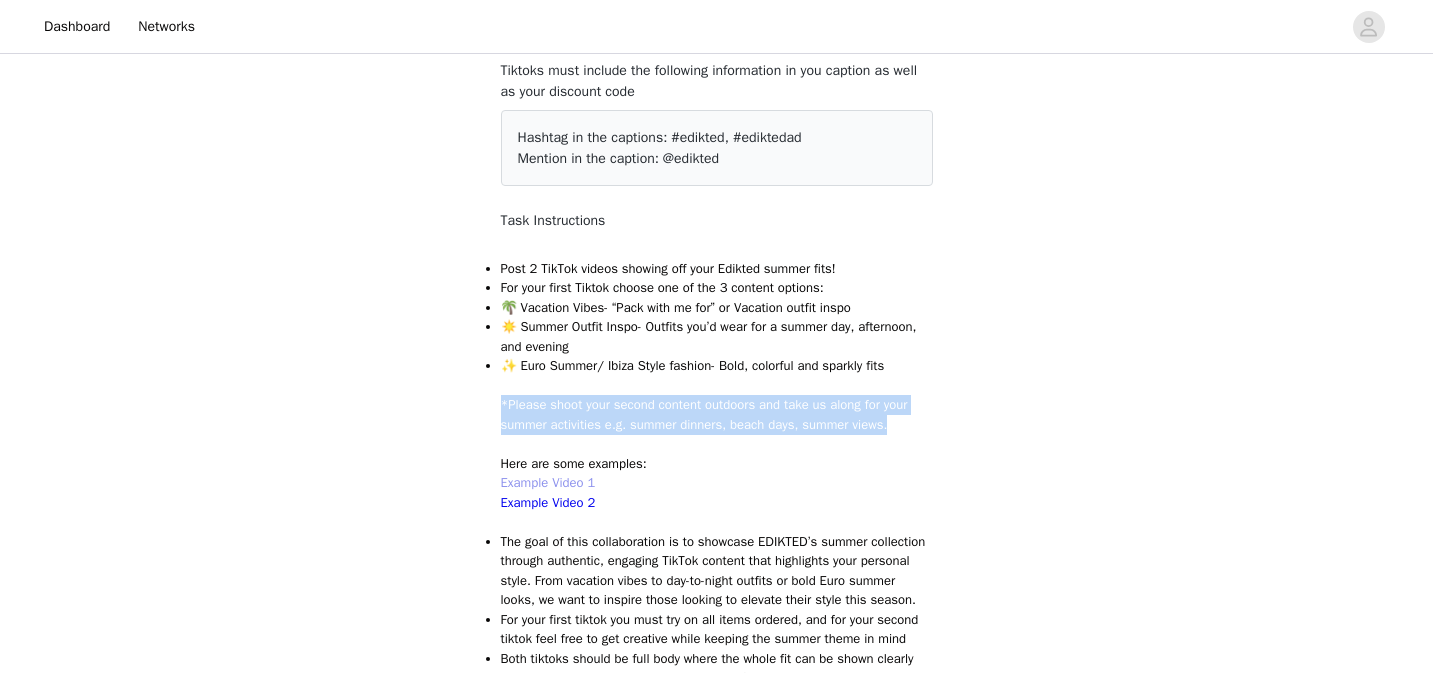 click on "Example Video 1" at bounding box center (548, 482) 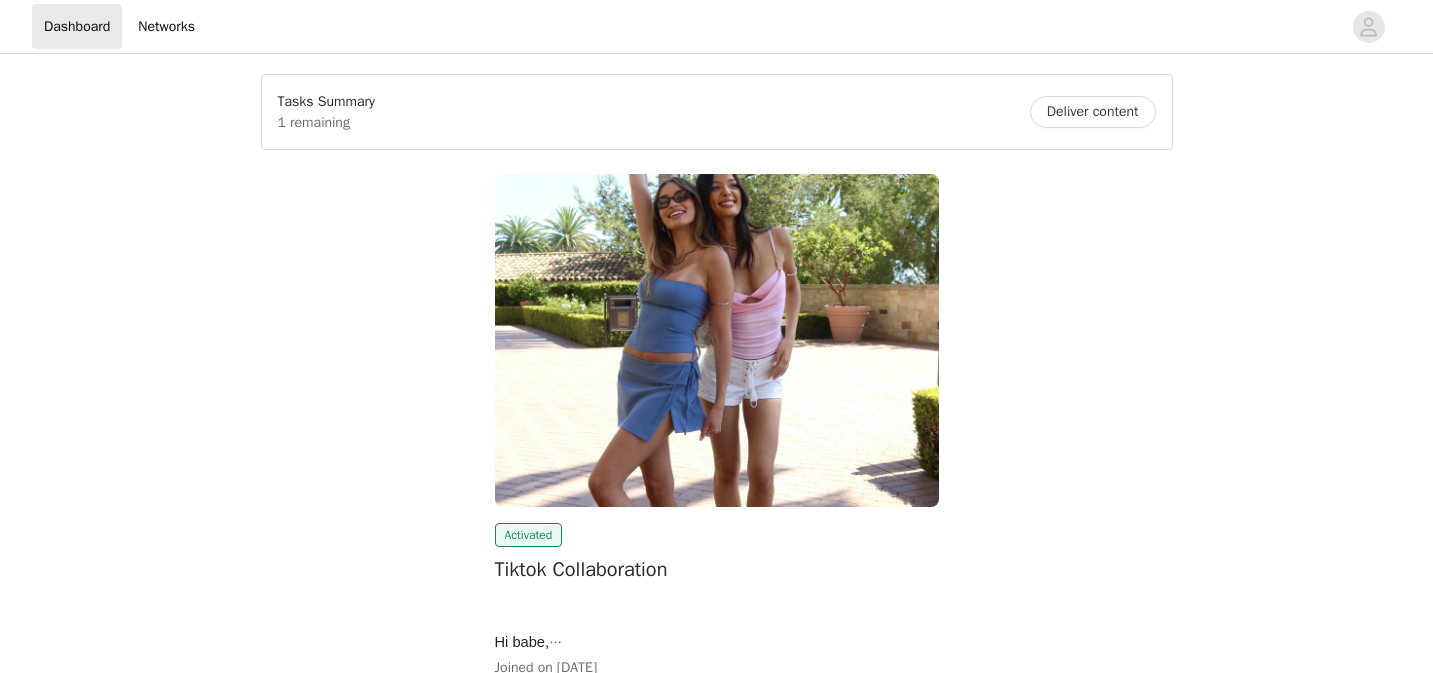 scroll, scrollTop: 0, scrollLeft: 0, axis: both 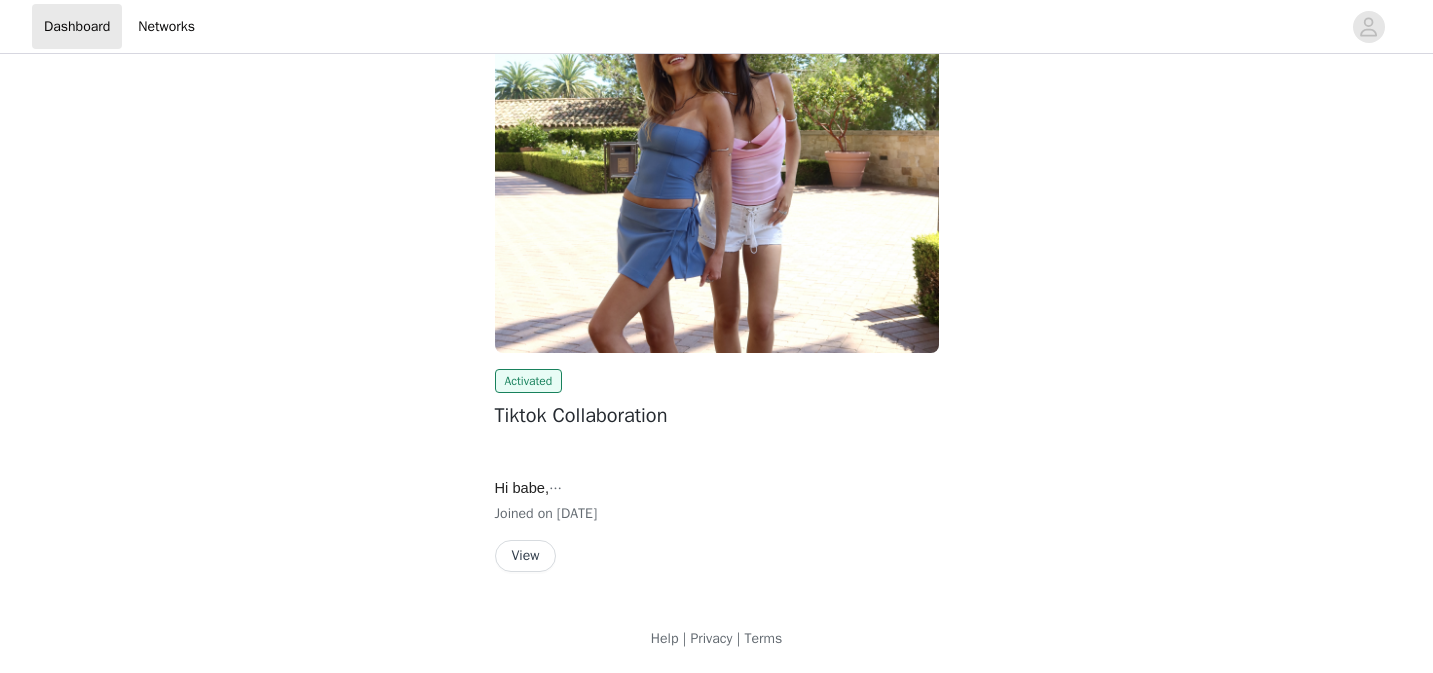 click on "View" at bounding box center (526, 556) 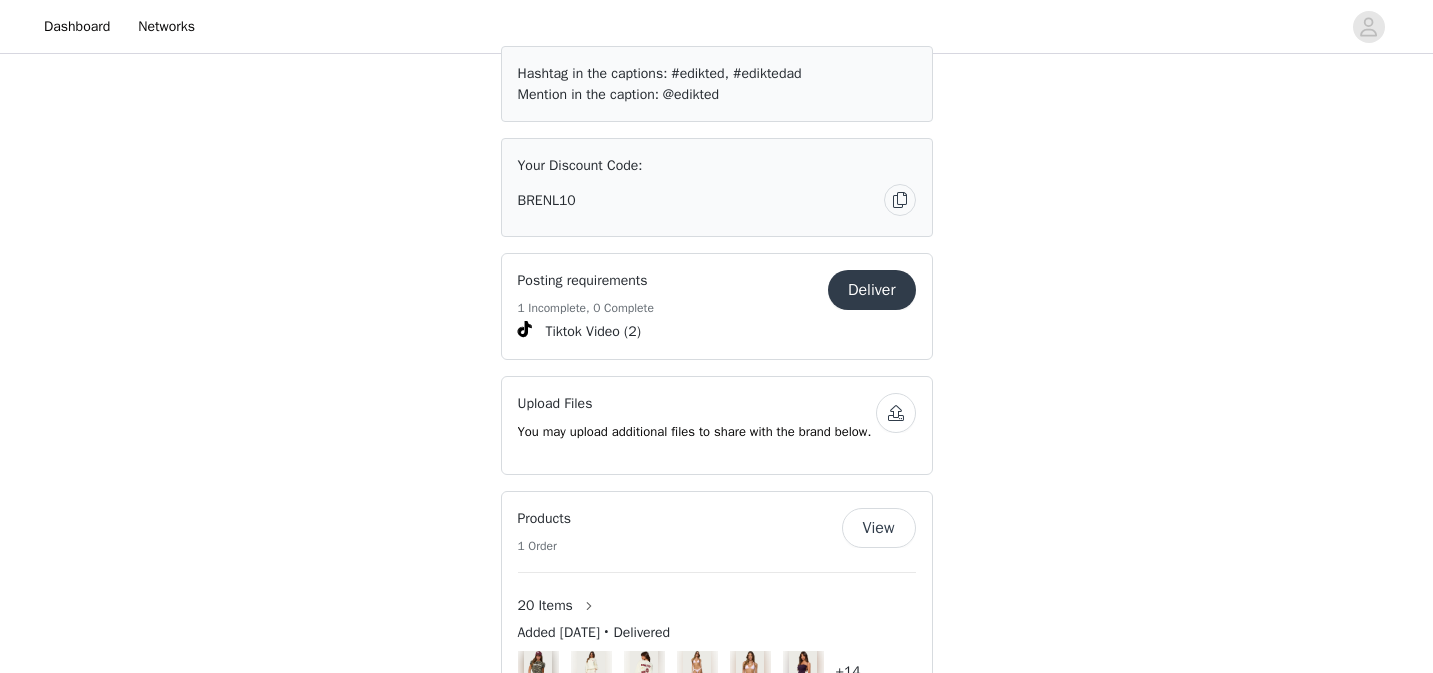 scroll, scrollTop: 1124, scrollLeft: 0, axis: vertical 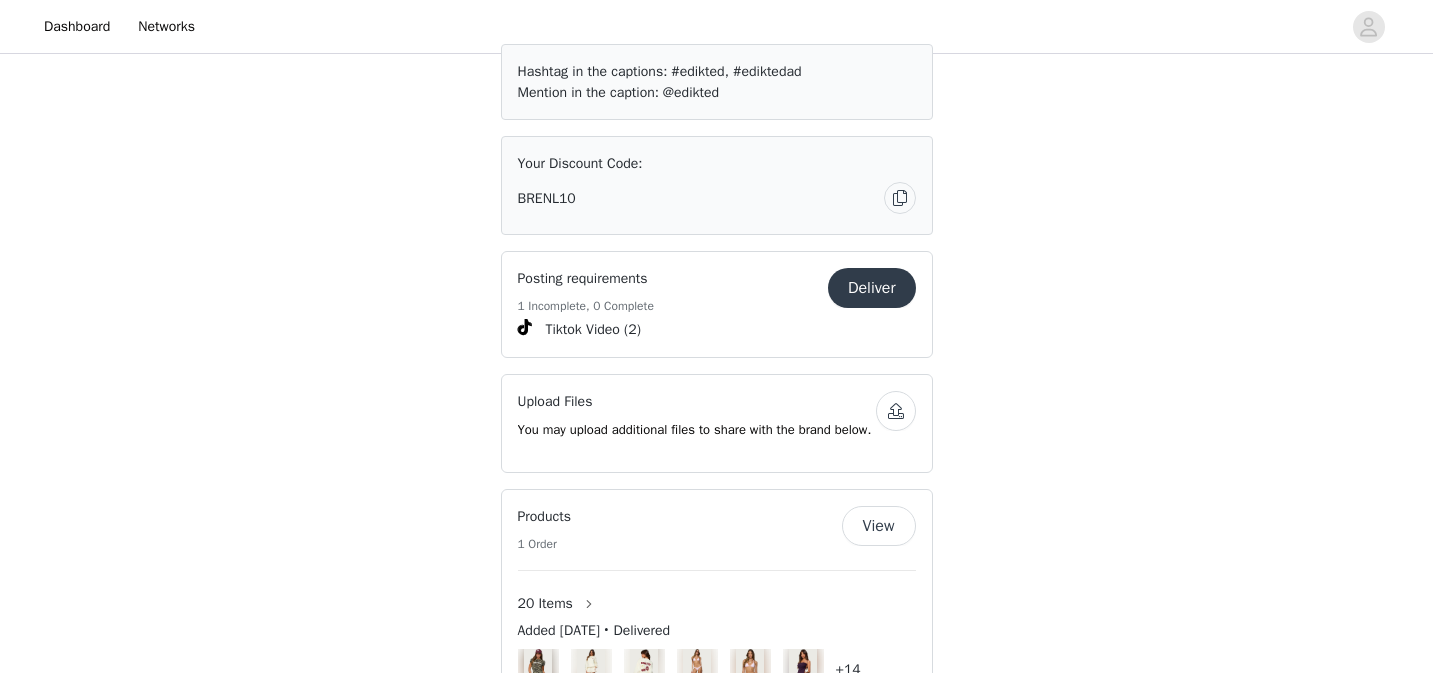 click on "Deliver" at bounding box center [872, 288] 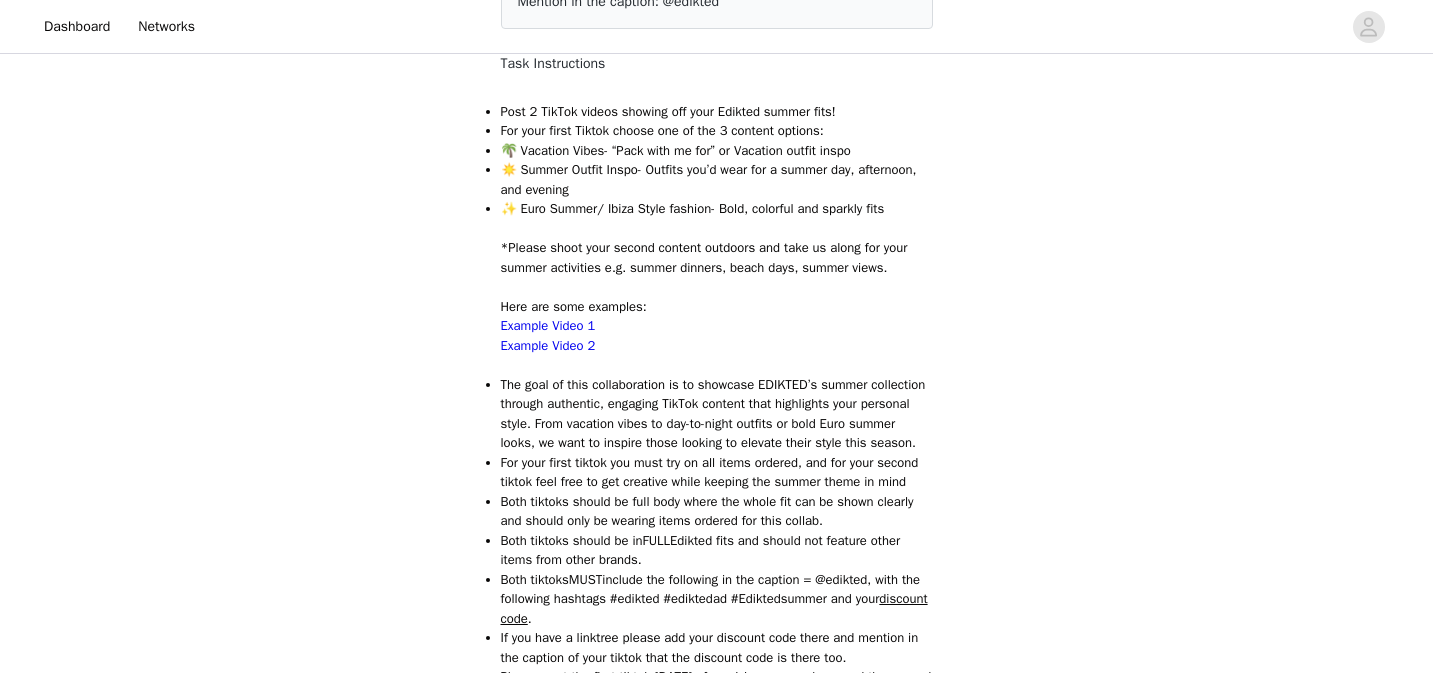 scroll, scrollTop: 319, scrollLeft: 0, axis: vertical 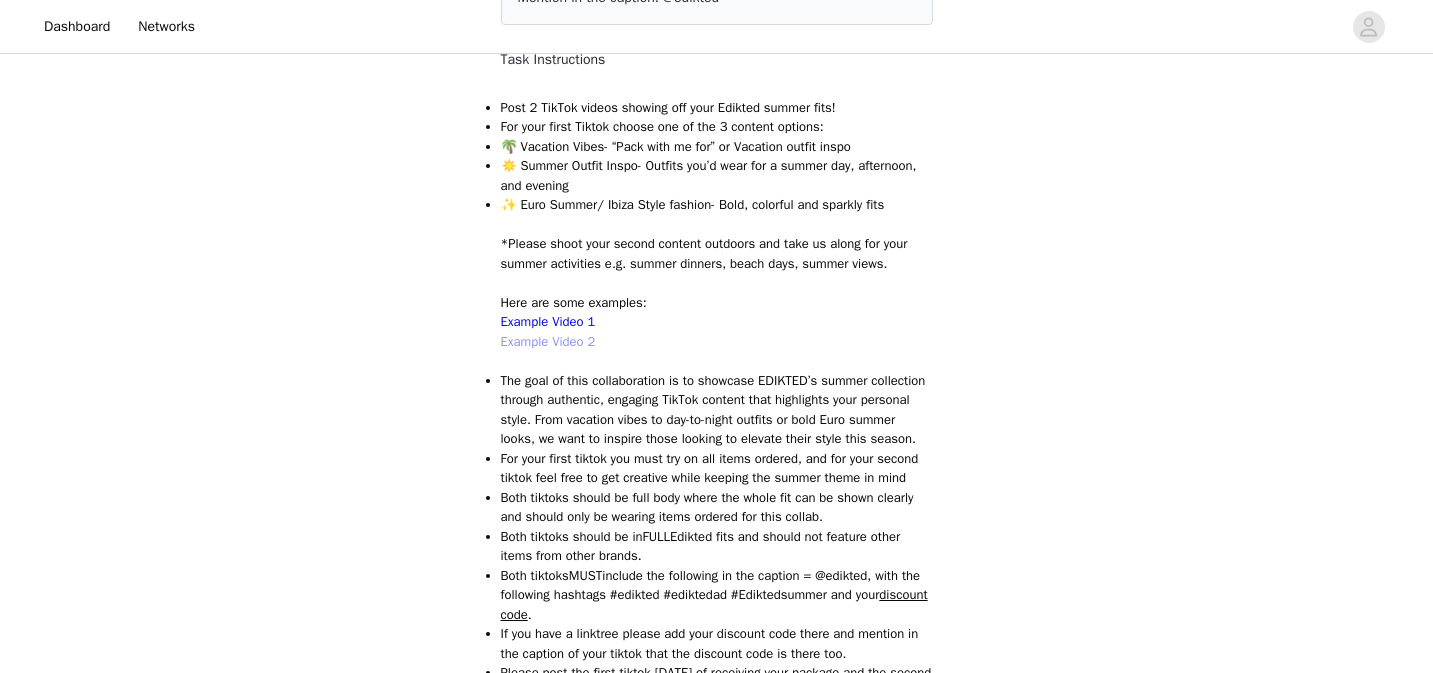 click on "Example Video 2" at bounding box center [548, 341] 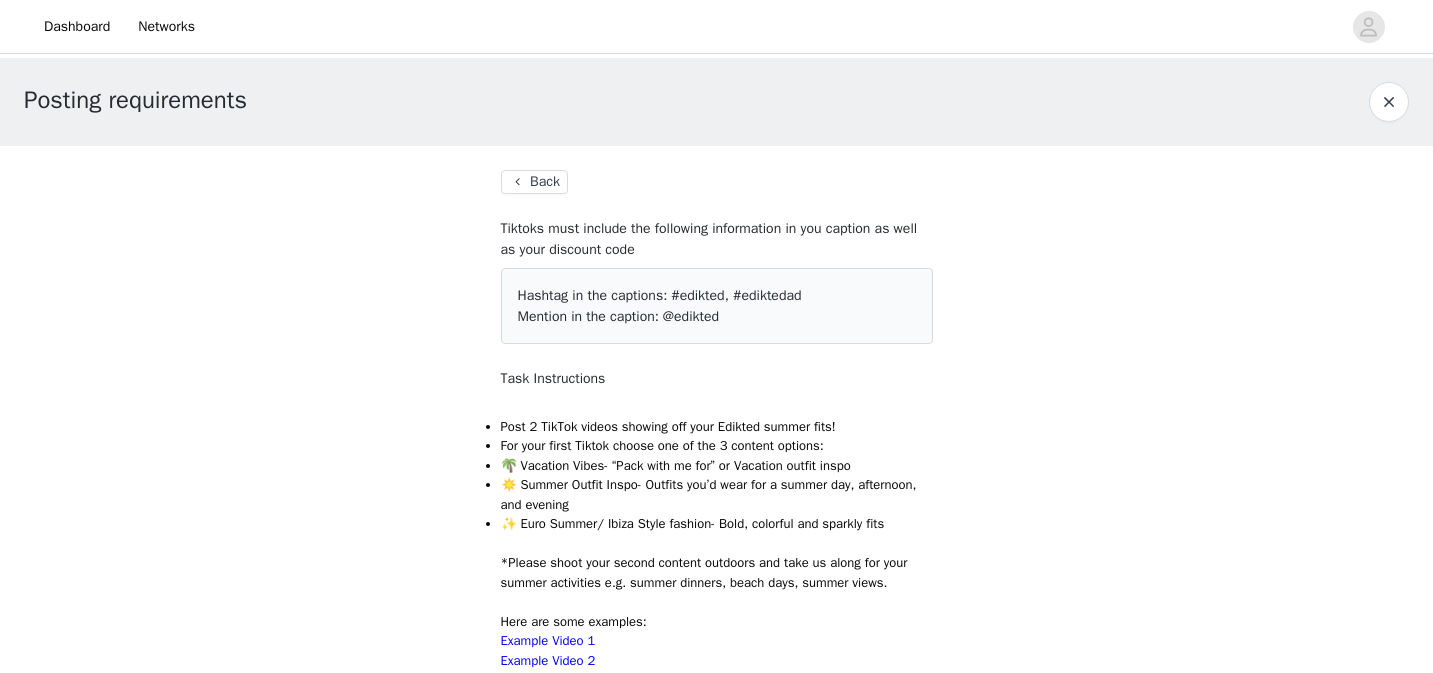 scroll, scrollTop: 319, scrollLeft: 0, axis: vertical 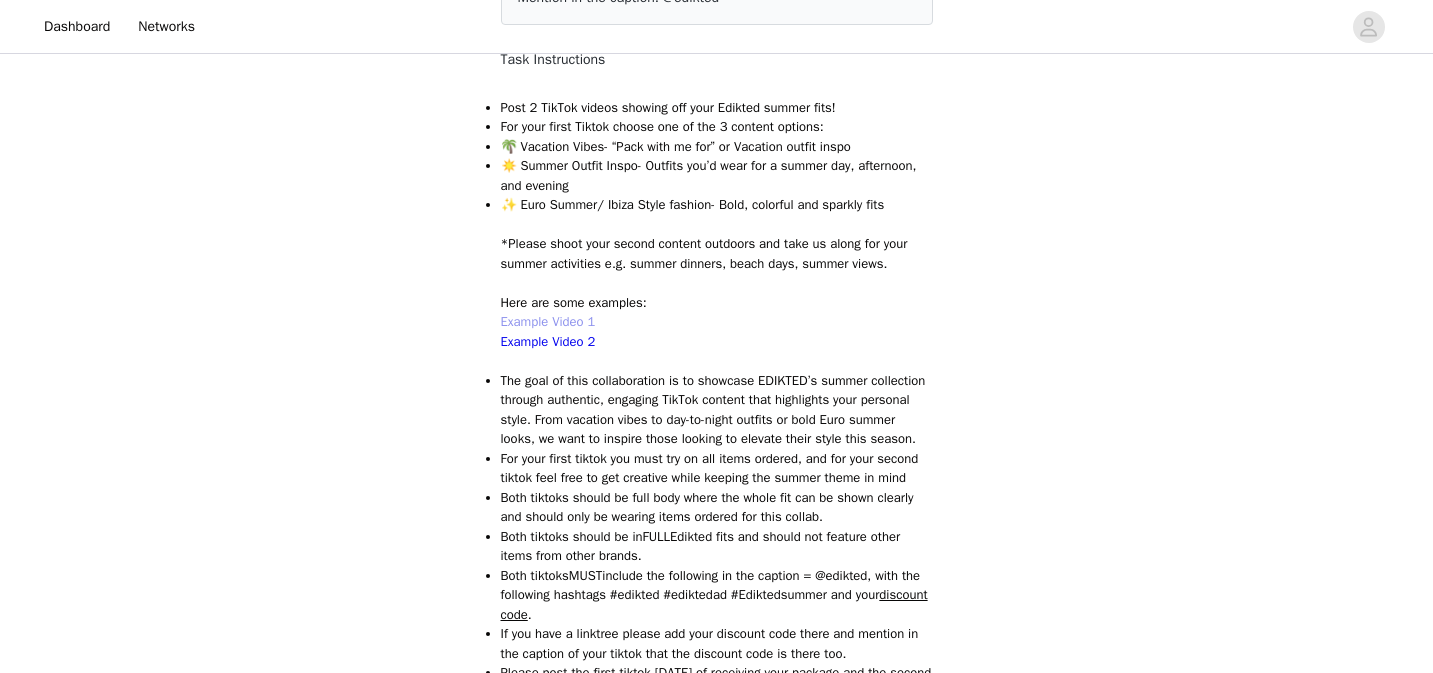 click on "Example Video 1" at bounding box center [548, 321] 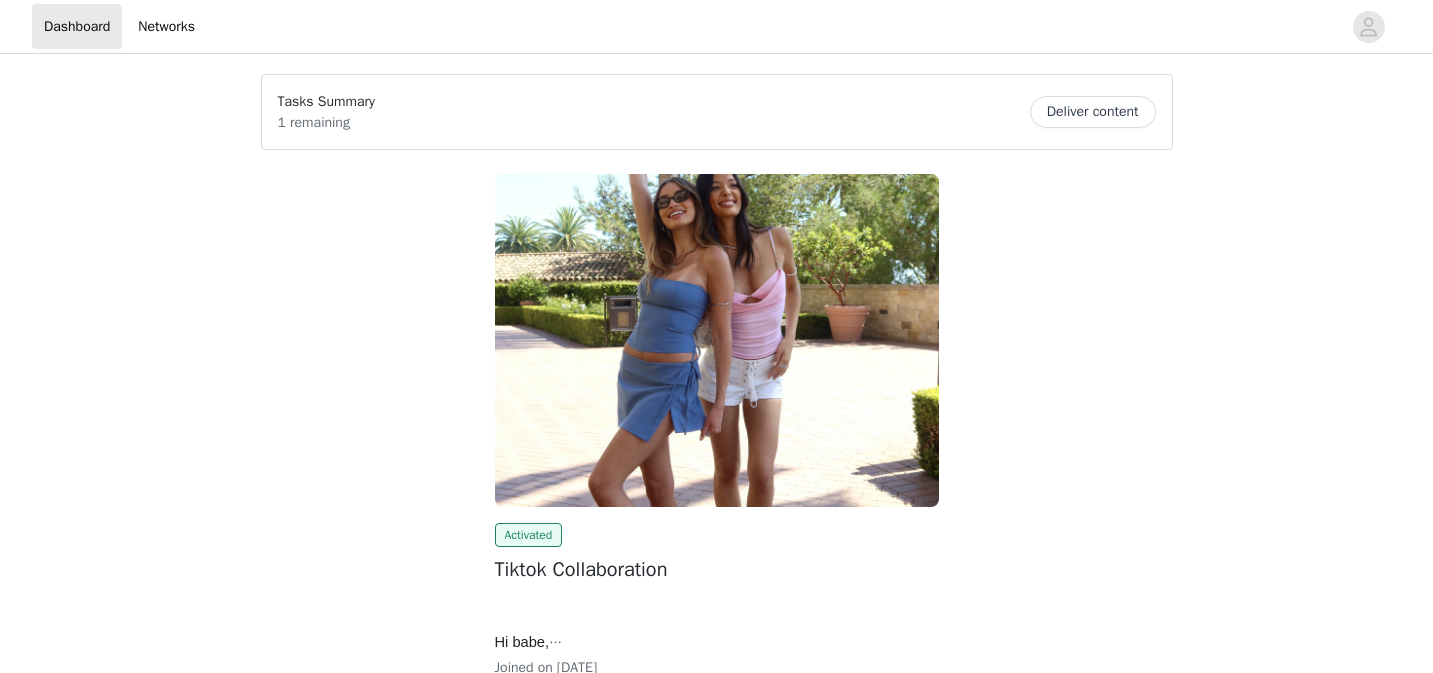 scroll, scrollTop: 0, scrollLeft: 0, axis: both 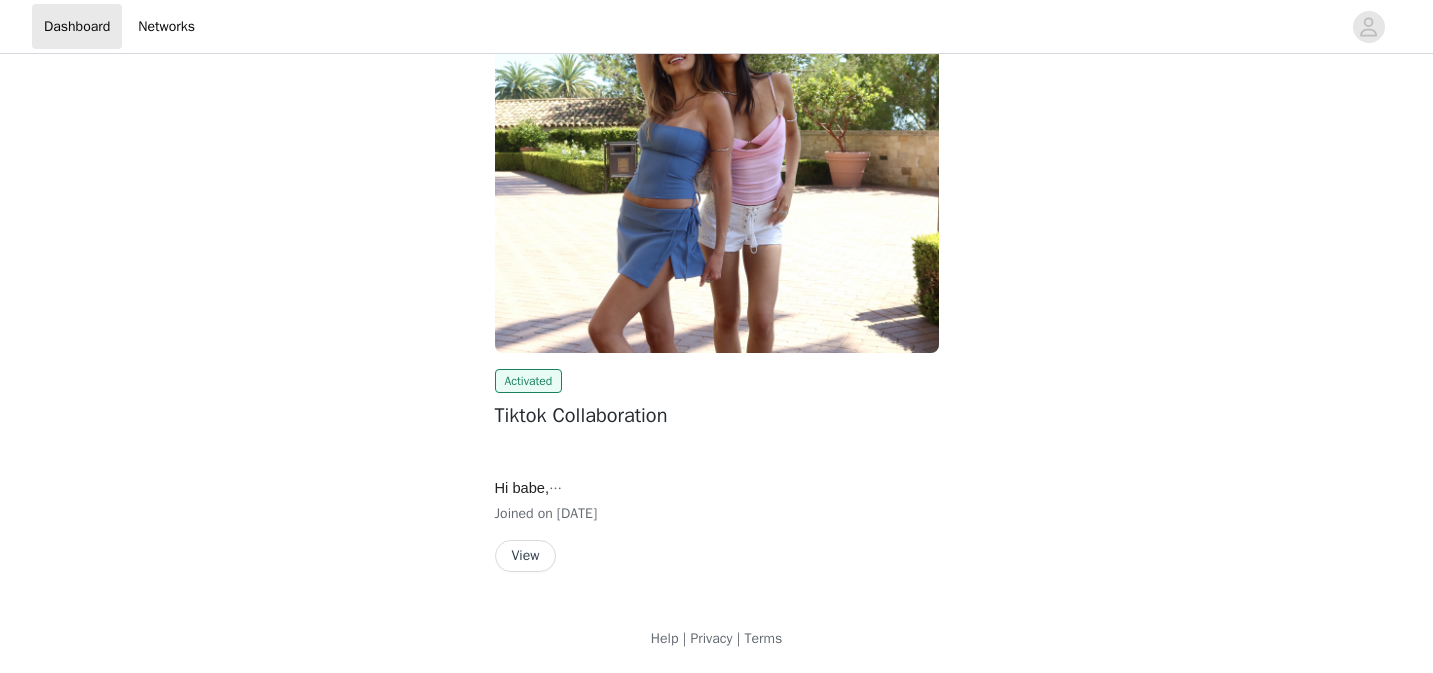 click on "View" at bounding box center [526, 556] 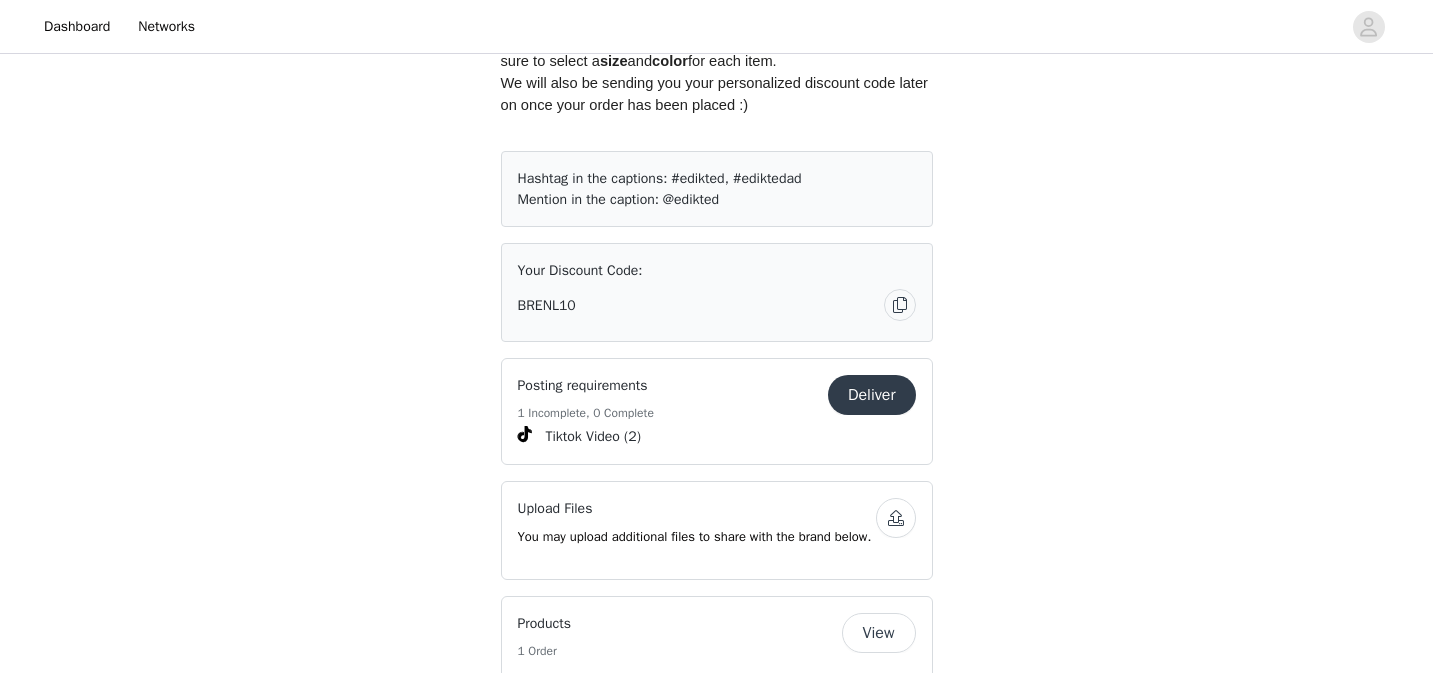scroll, scrollTop: 1023, scrollLeft: 0, axis: vertical 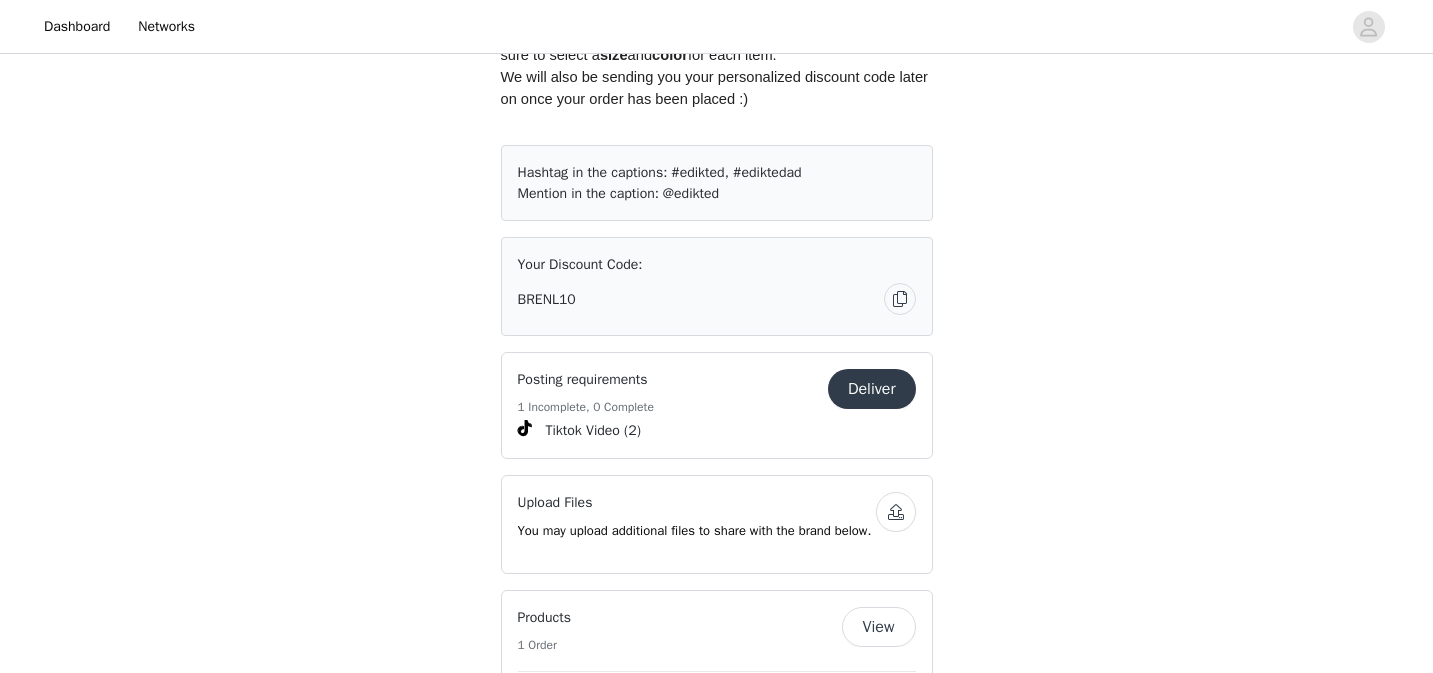 click on "Deliver" at bounding box center [872, 389] 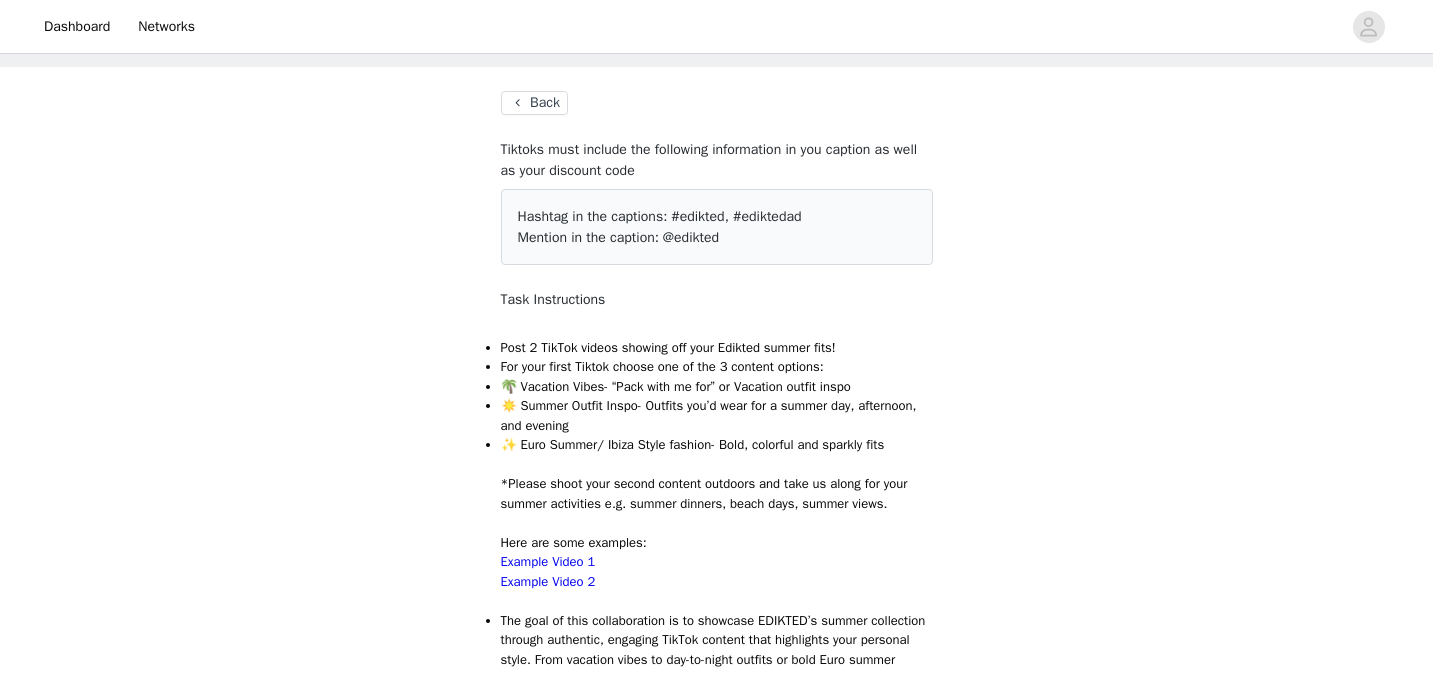 scroll, scrollTop: 0, scrollLeft: 0, axis: both 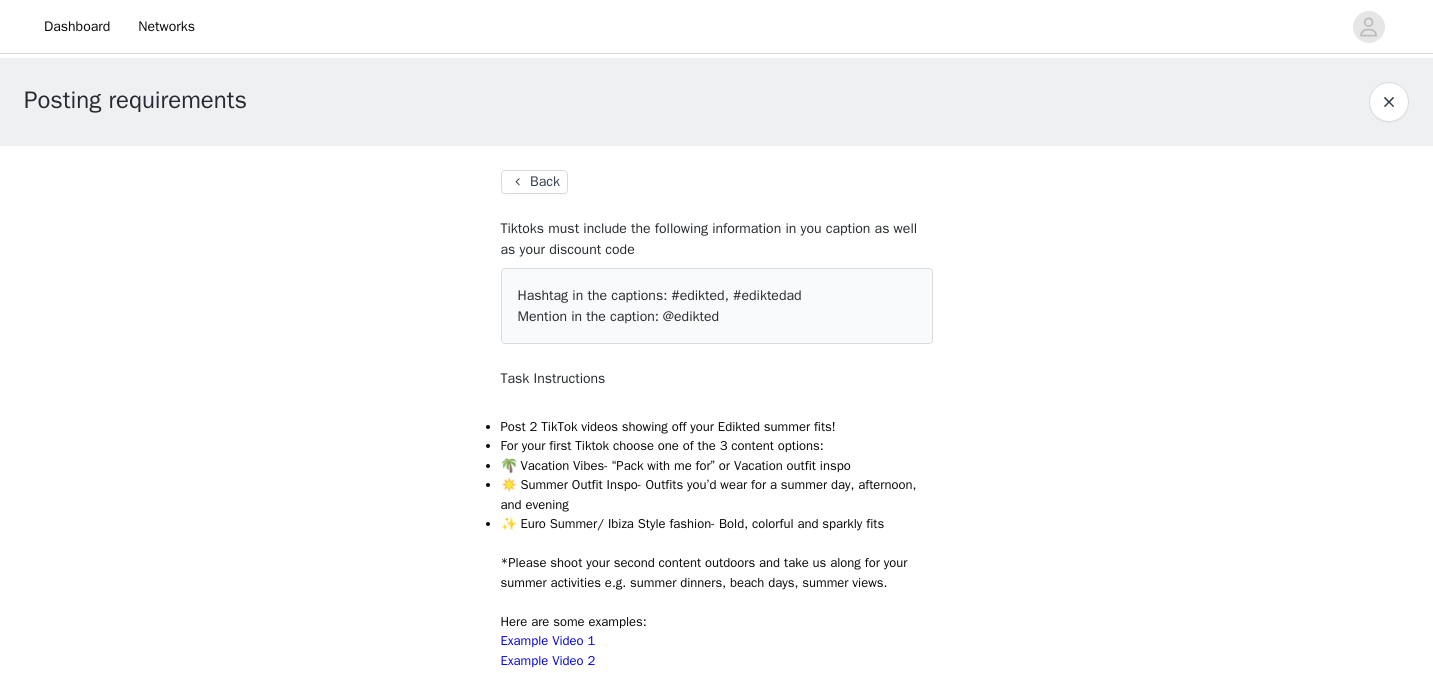 click on "Back" at bounding box center (534, 182) 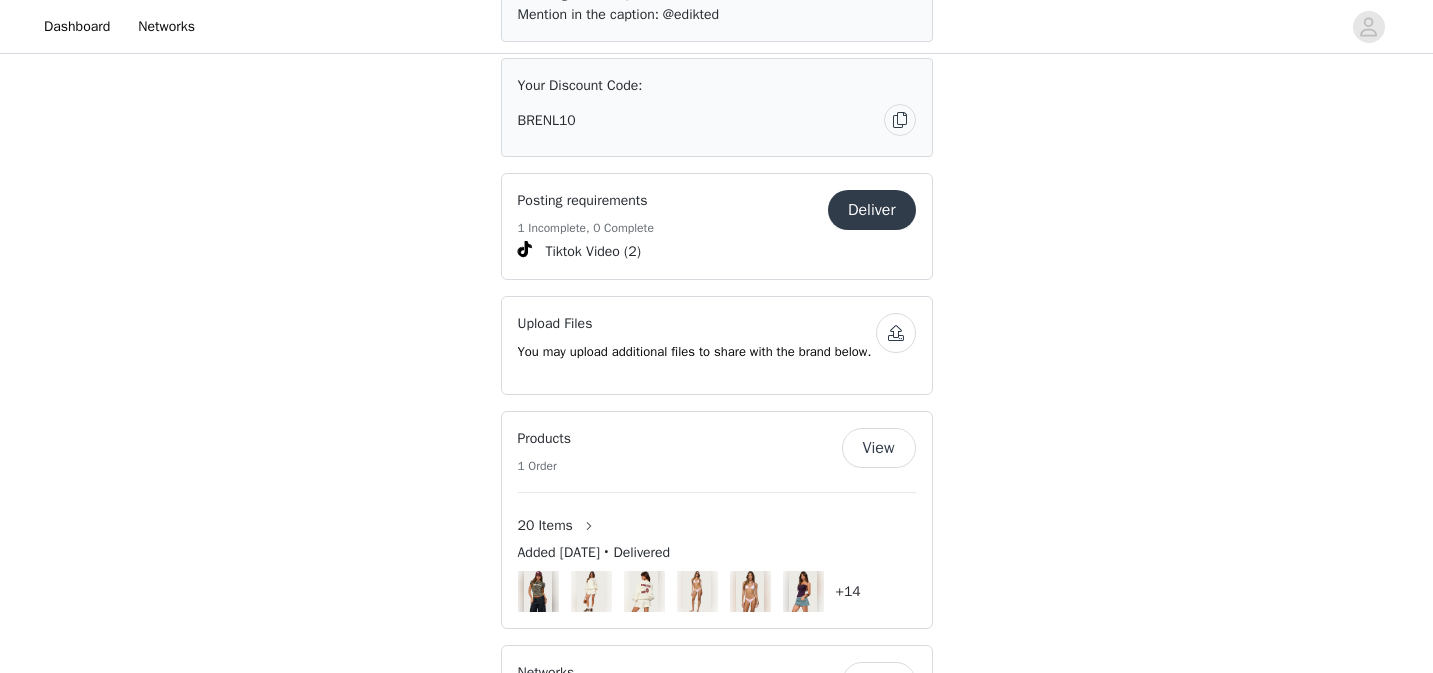 scroll, scrollTop: 1203, scrollLeft: 0, axis: vertical 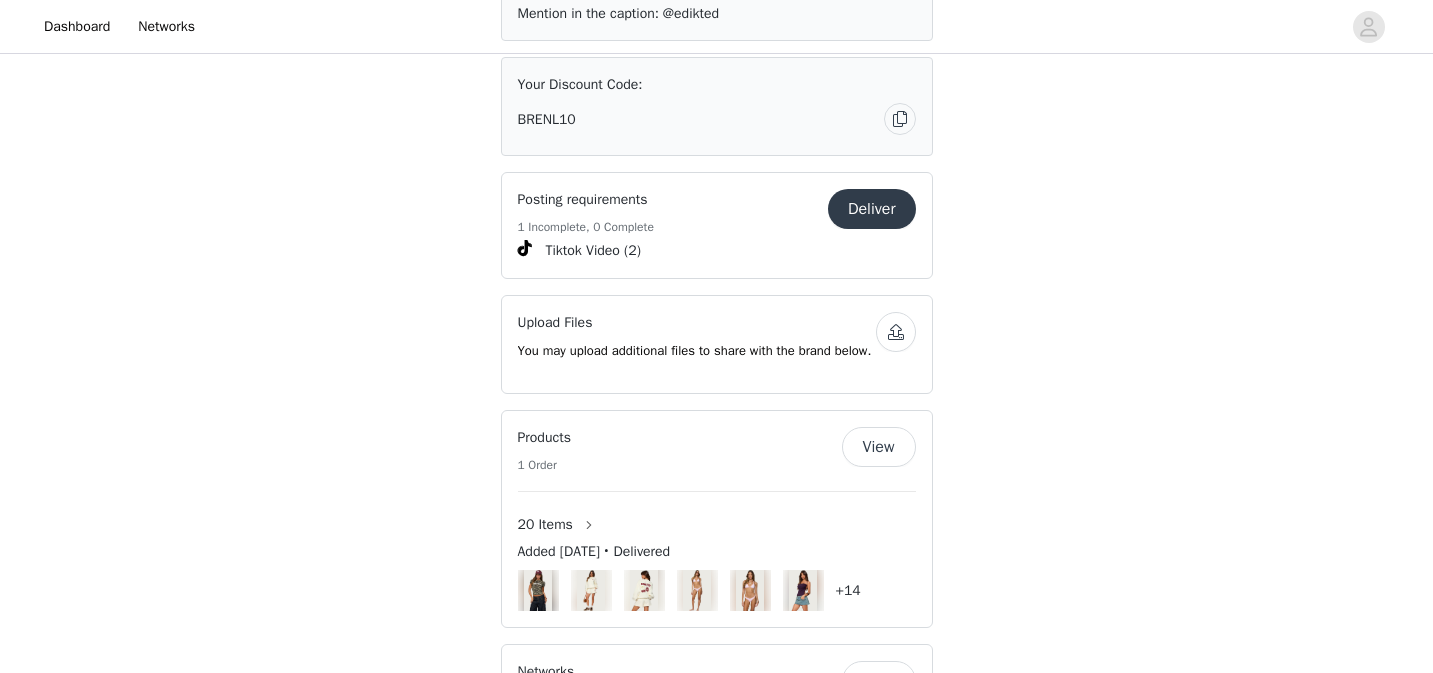 click on "Deliver" at bounding box center [872, 209] 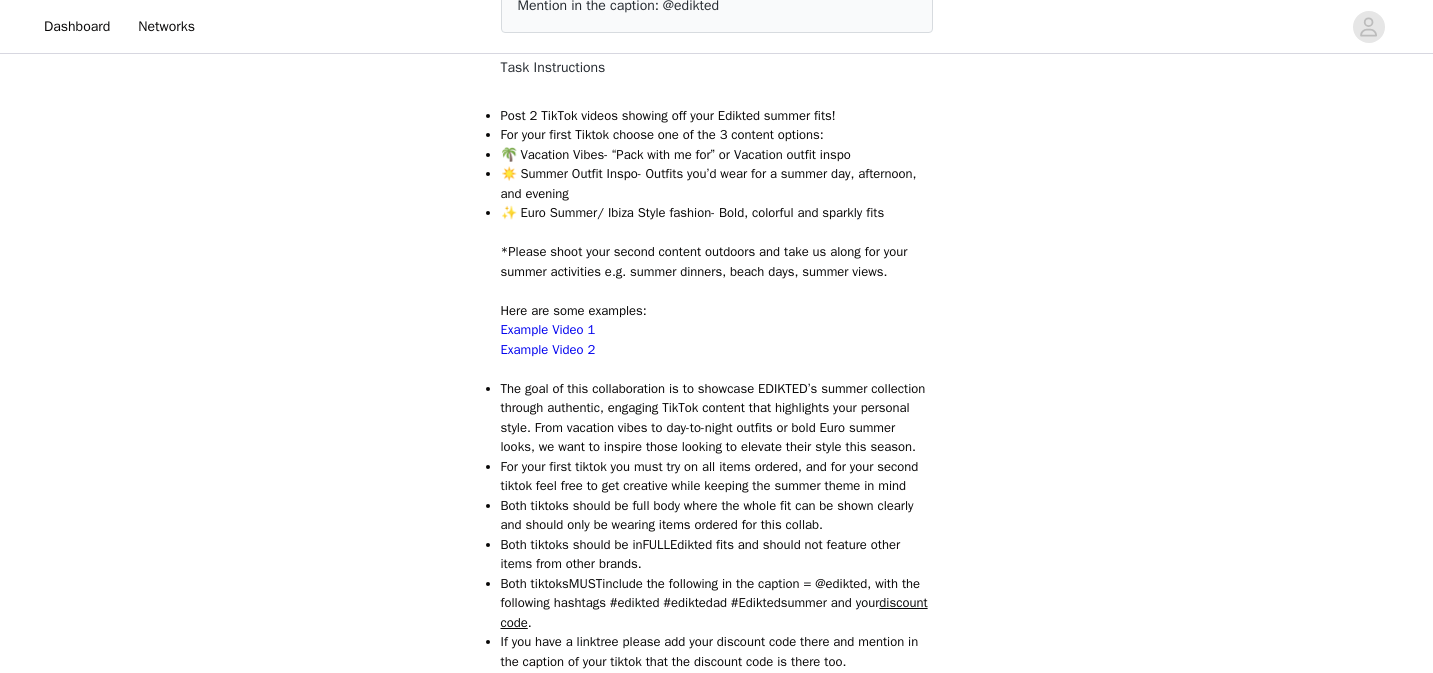 scroll, scrollTop: 313, scrollLeft: 0, axis: vertical 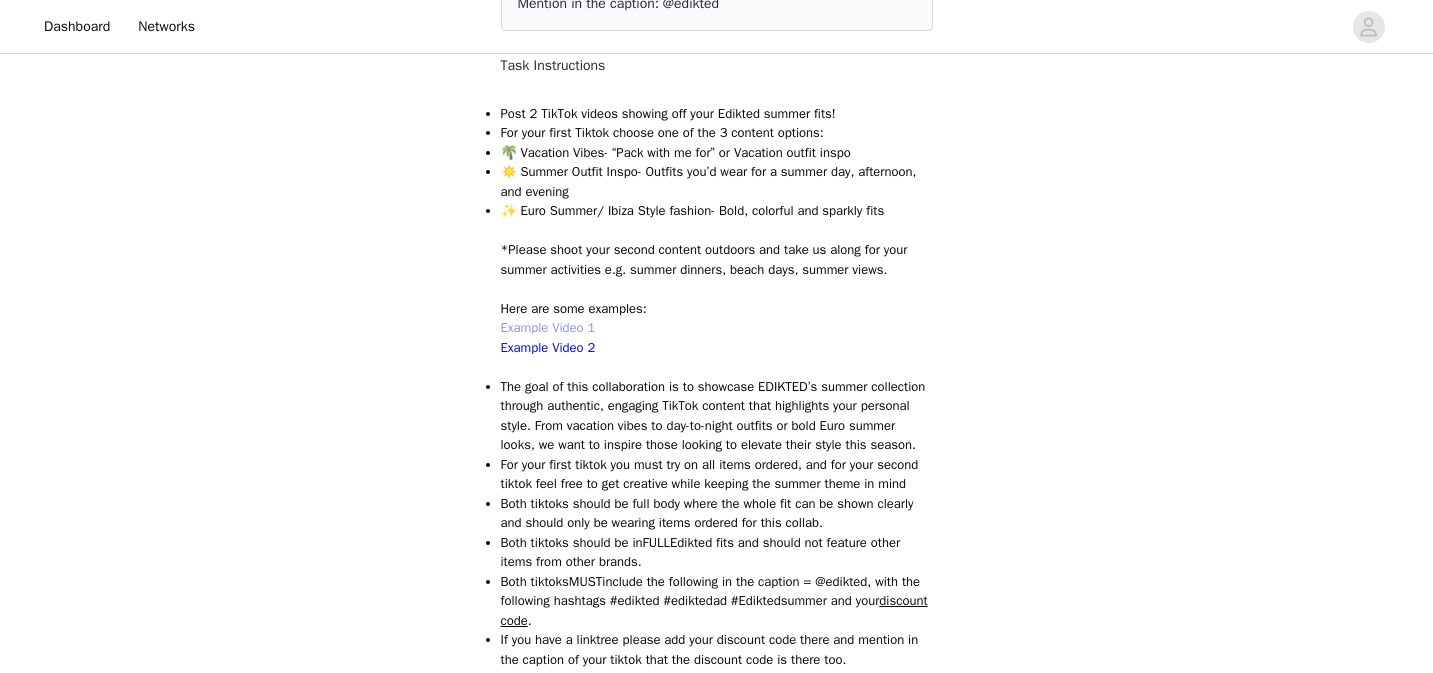 click on "Example Video 1" at bounding box center [548, 327] 